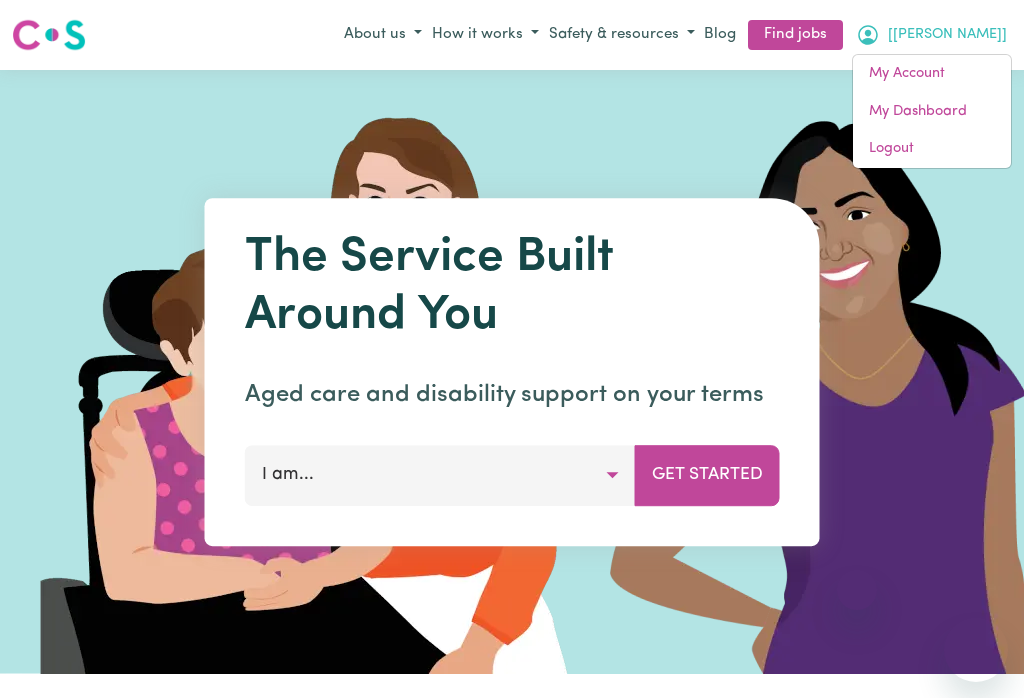 scroll, scrollTop: 0, scrollLeft: 0, axis: both 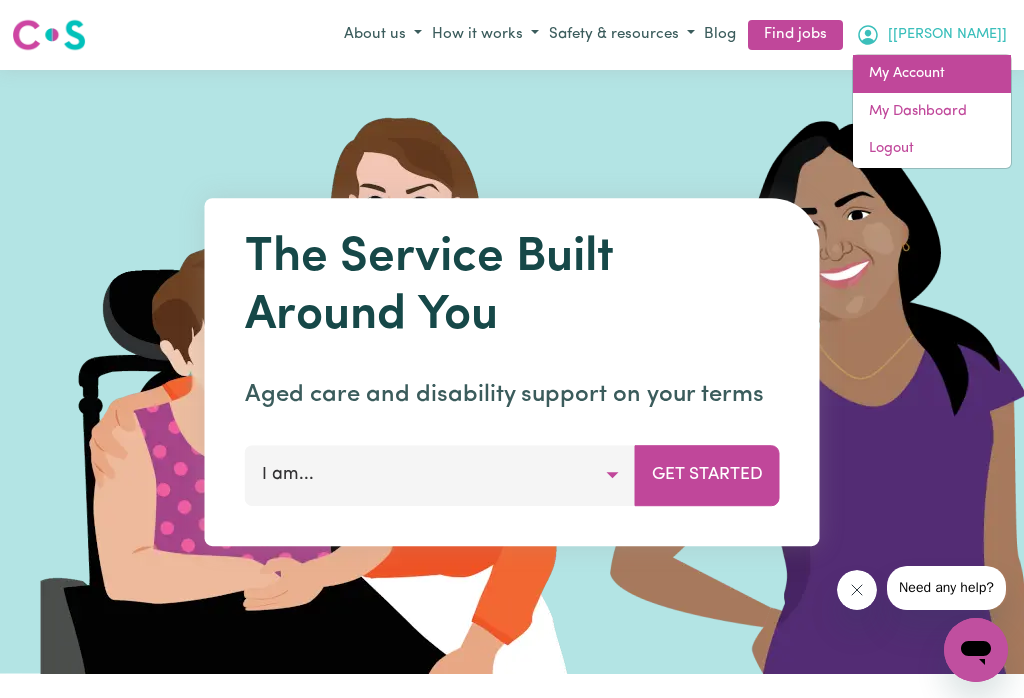 click on "My Account" at bounding box center [932, 74] 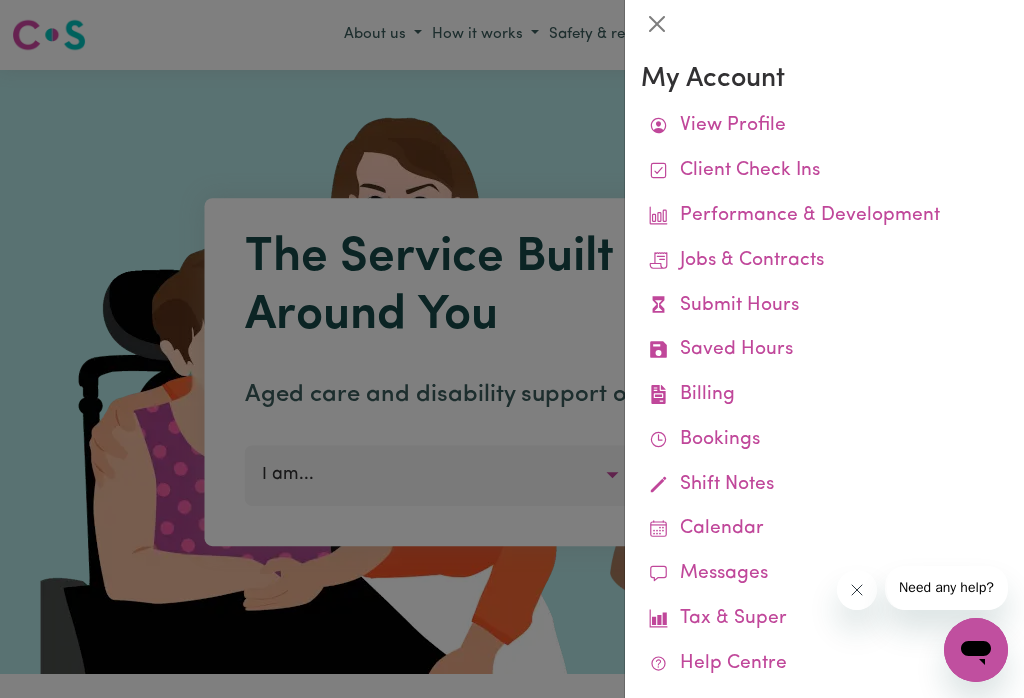click on "Submit Hours" at bounding box center [824, 306] 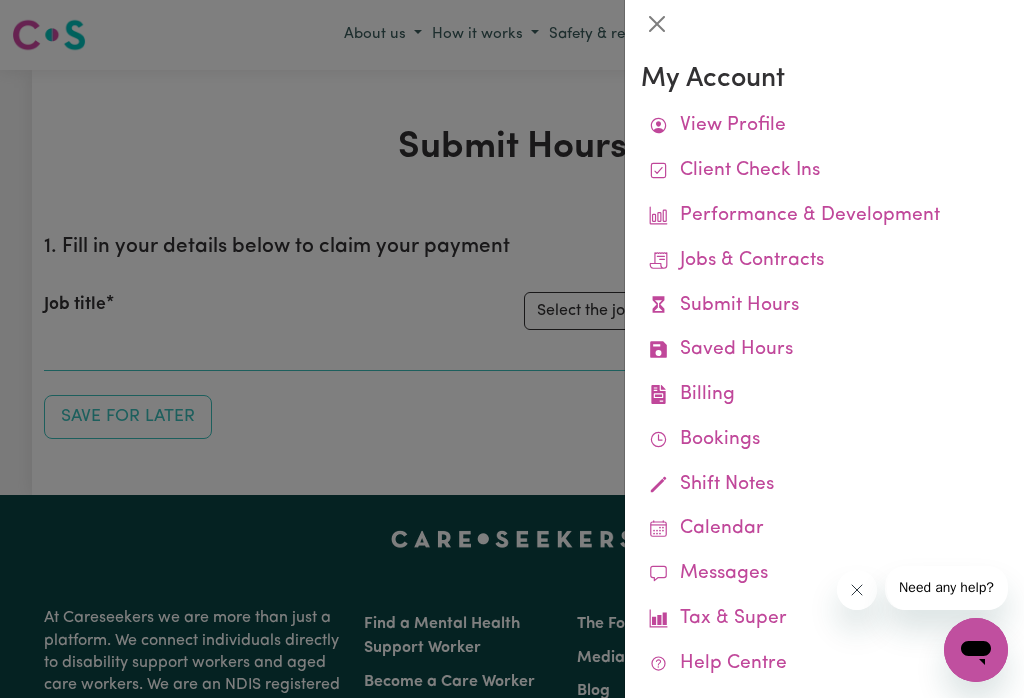 click at bounding box center [657, 24] 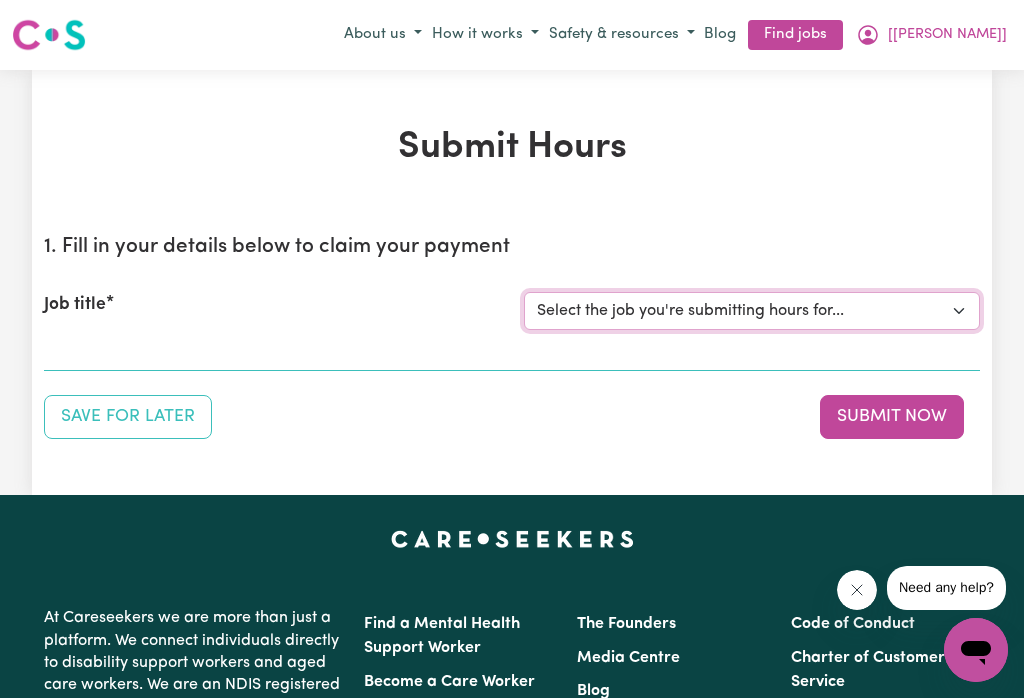 click on "Select the job you're submitting hours for... [[PERSON]] Careworker for Italian Lady [[PERSON]] Personal Carer for Italian Lady in [CITY] [[PERSON]] Support Worker required at  [CITY], VIC for Admin, Domestic Assistance, and Social Companionship  [[PERSON]] Social Companionship  [[PERSON]] Personal Carer for aged gentleman  in [CITY]" at bounding box center [752, 311] 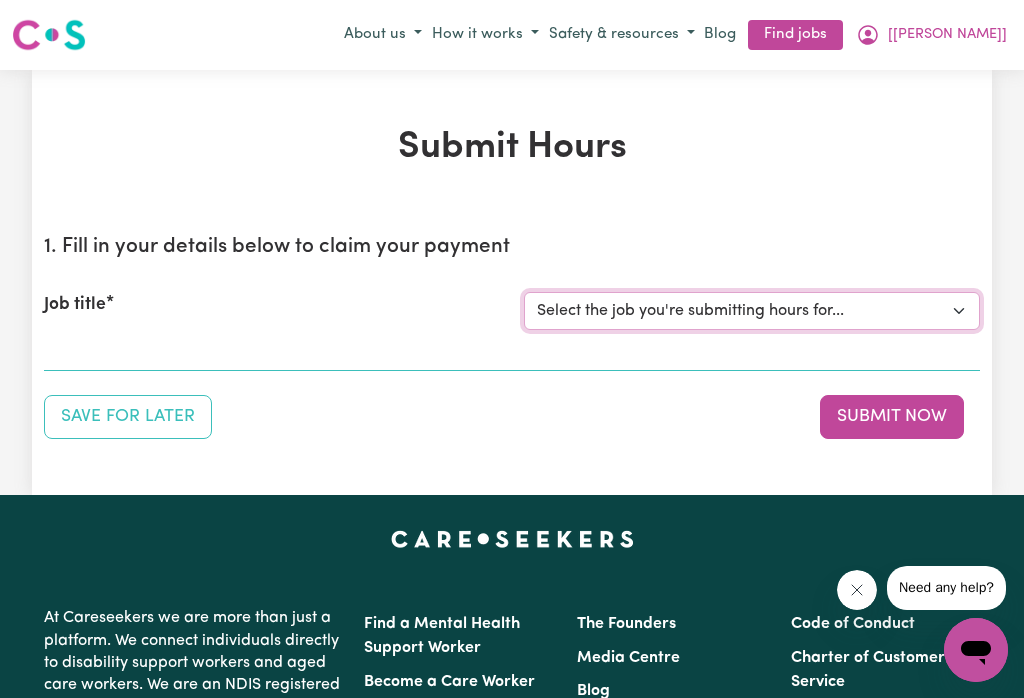 select on "12584" 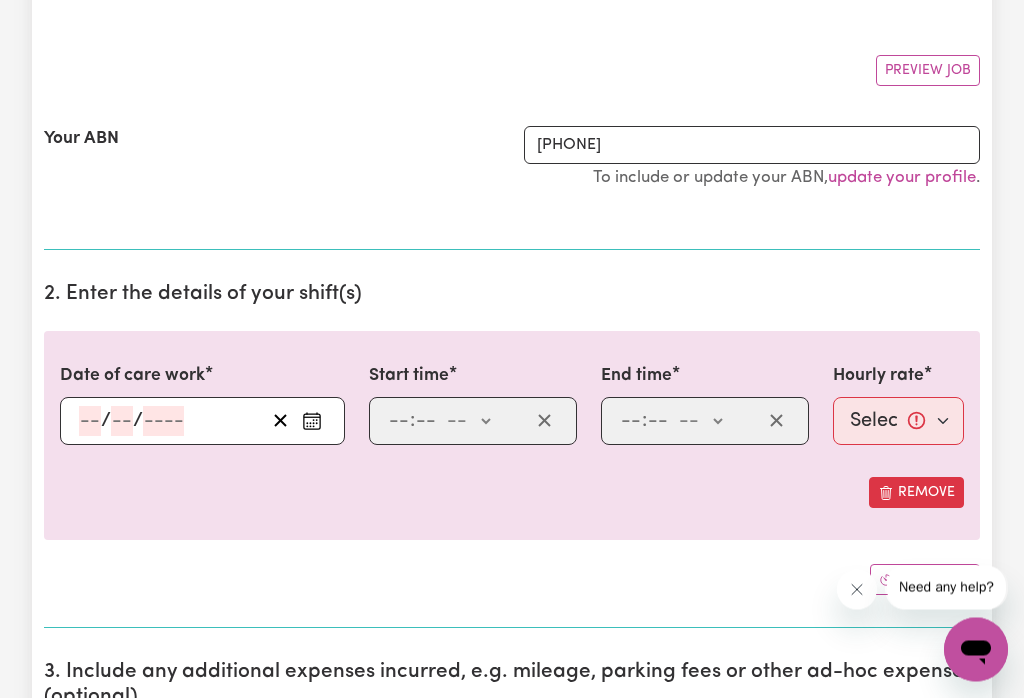 click 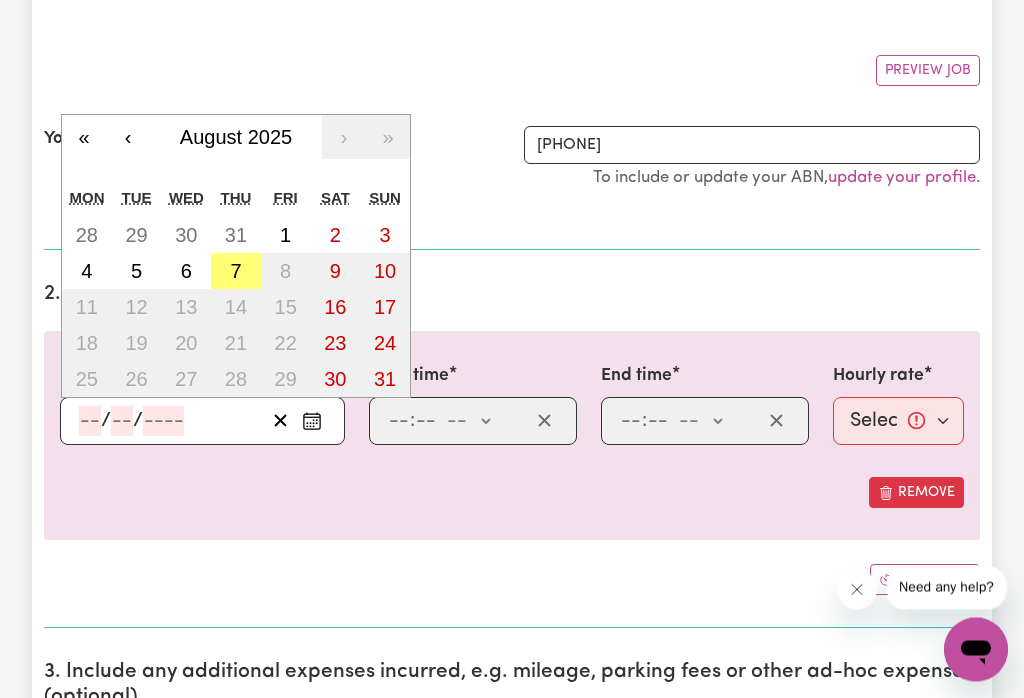 scroll, scrollTop: 331, scrollLeft: 0, axis: vertical 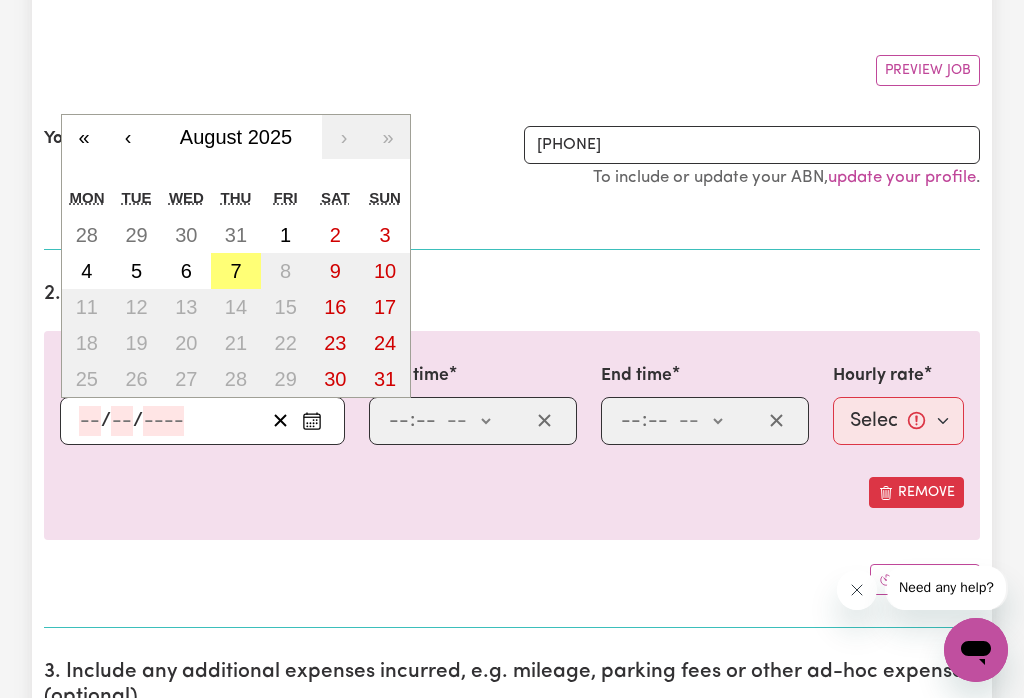 click on "7" at bounding box center (235, 271) 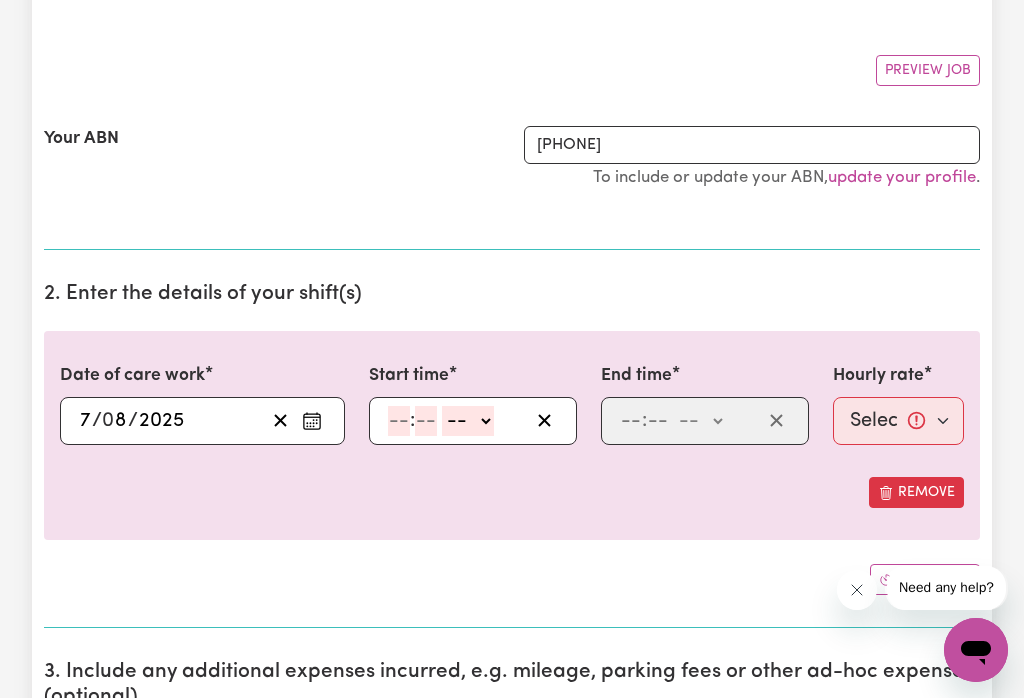 click on "-- am pm" 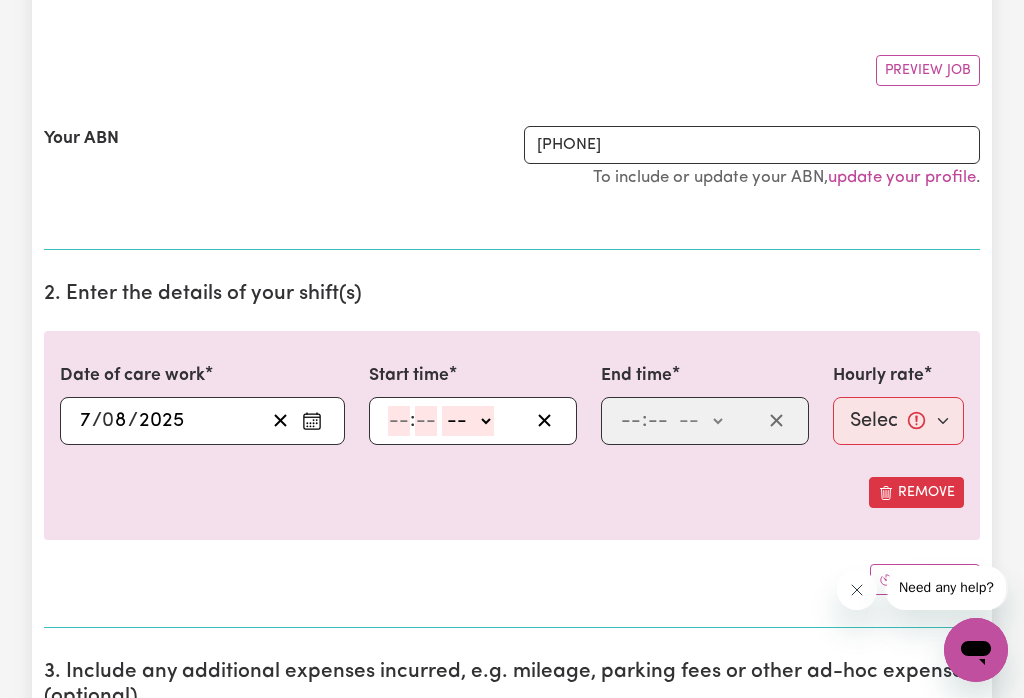 select on "am" 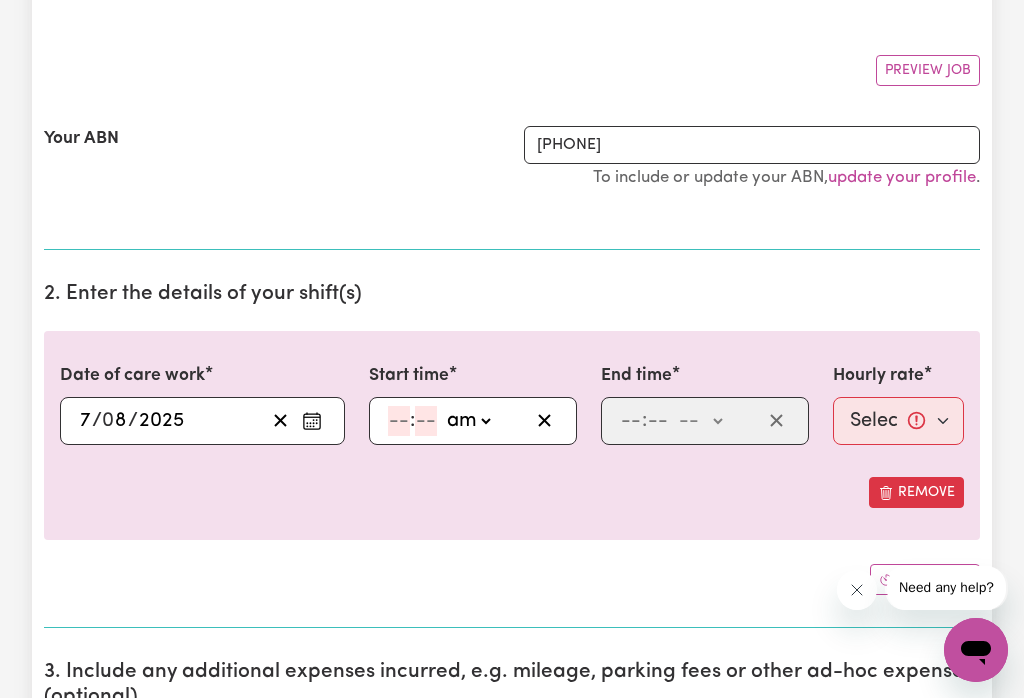 click 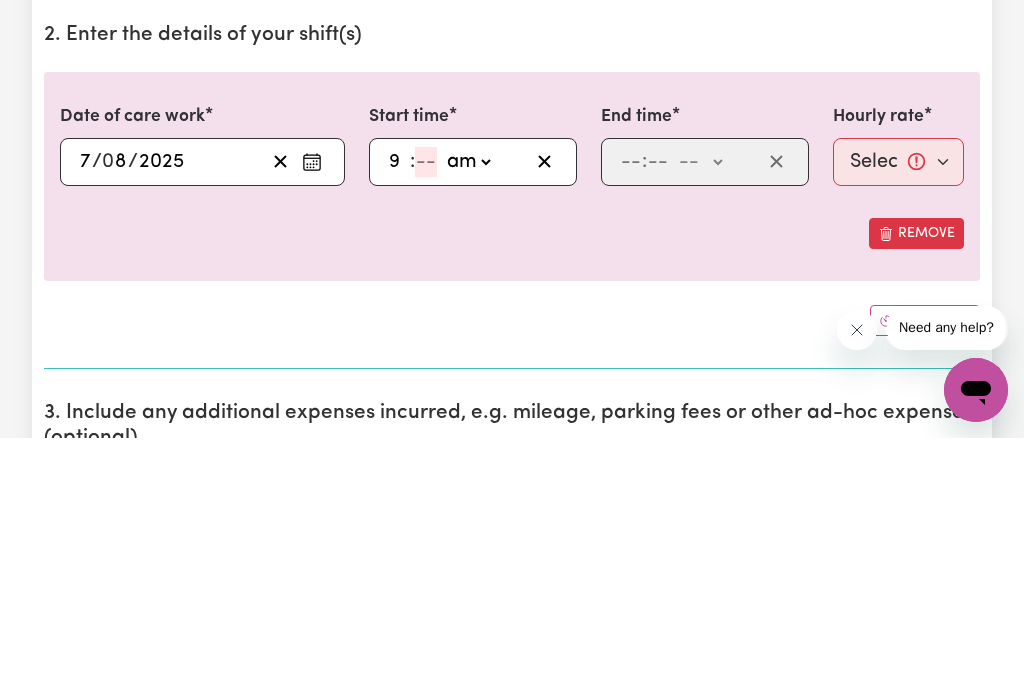 type on "9" 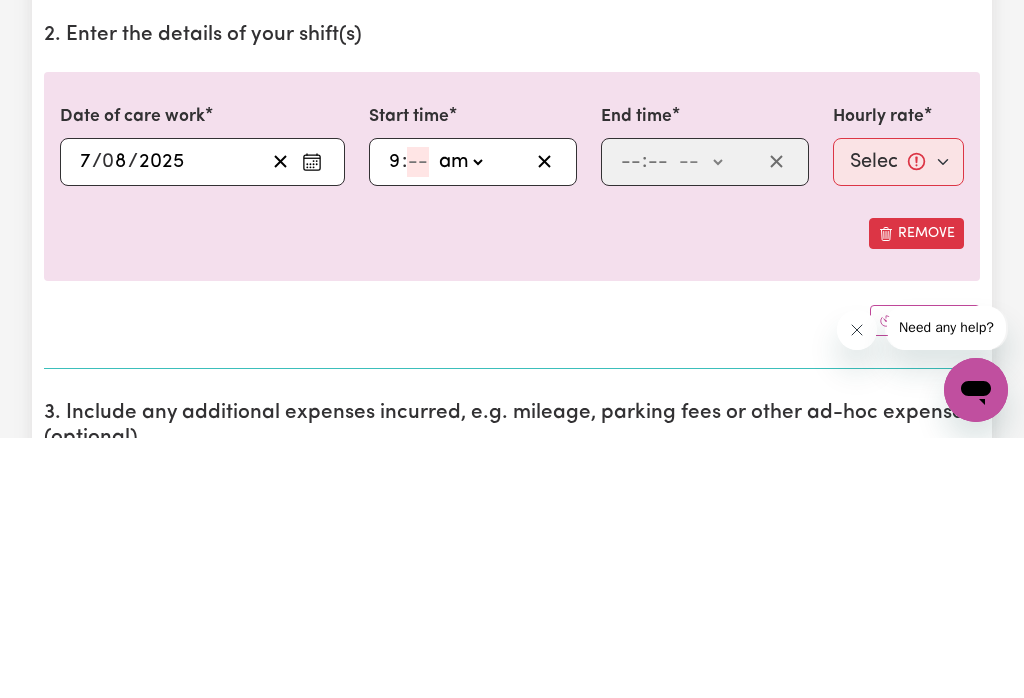 type on "09:00" 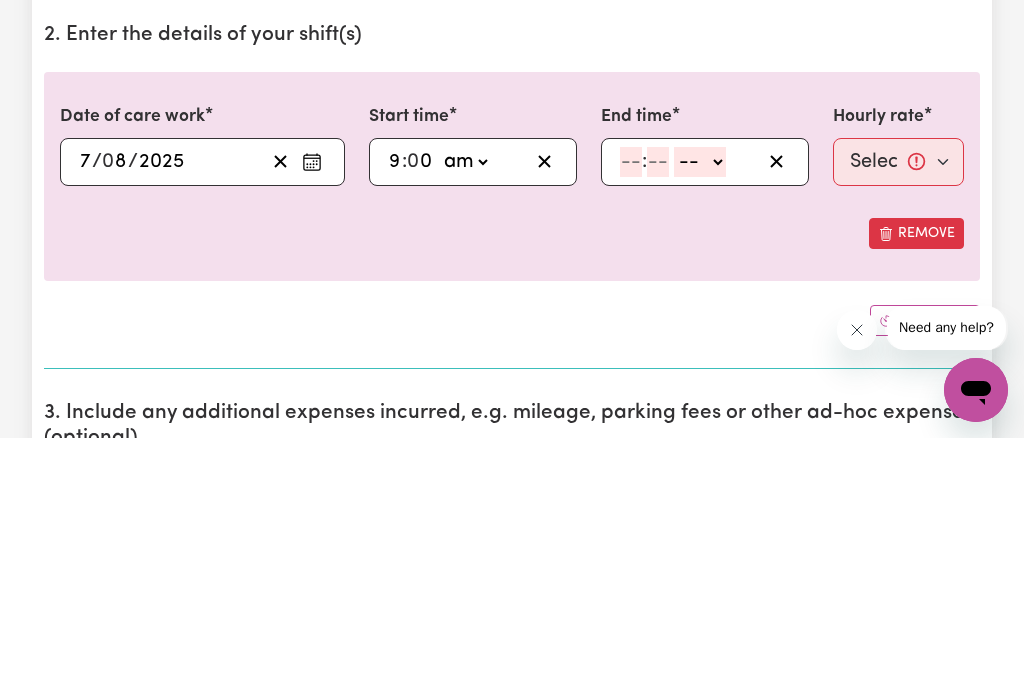 type on "0" 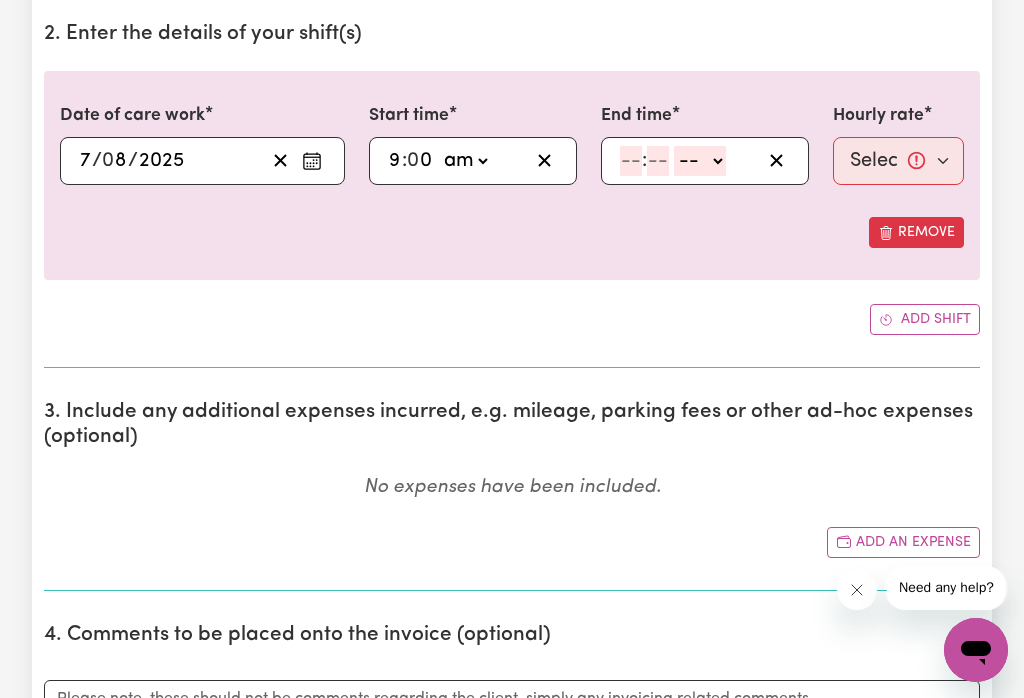 select on "pm" 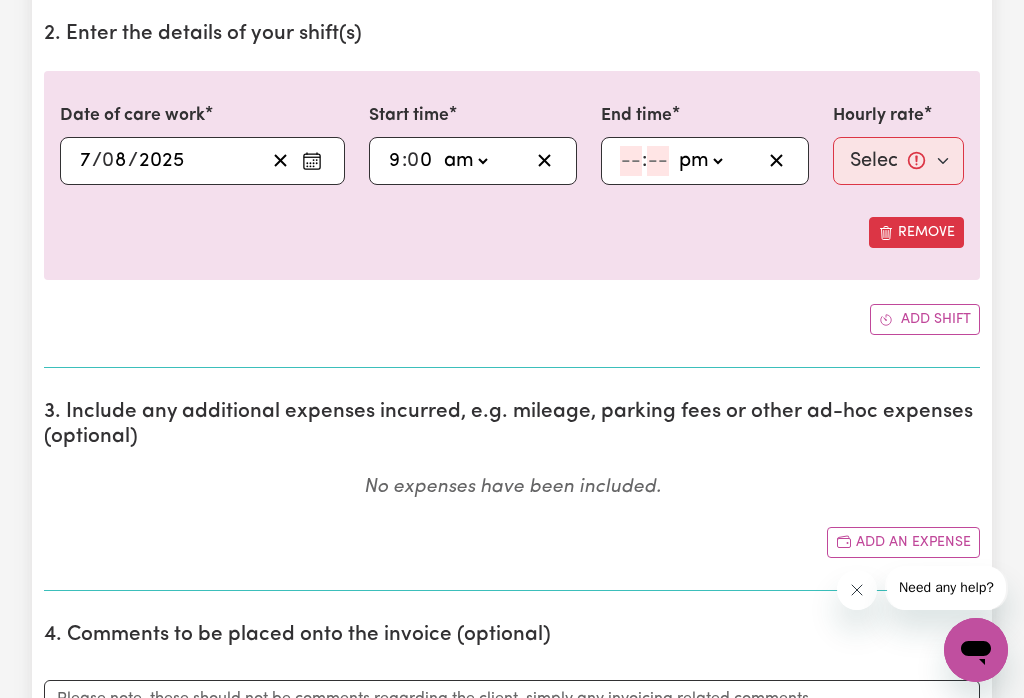 click 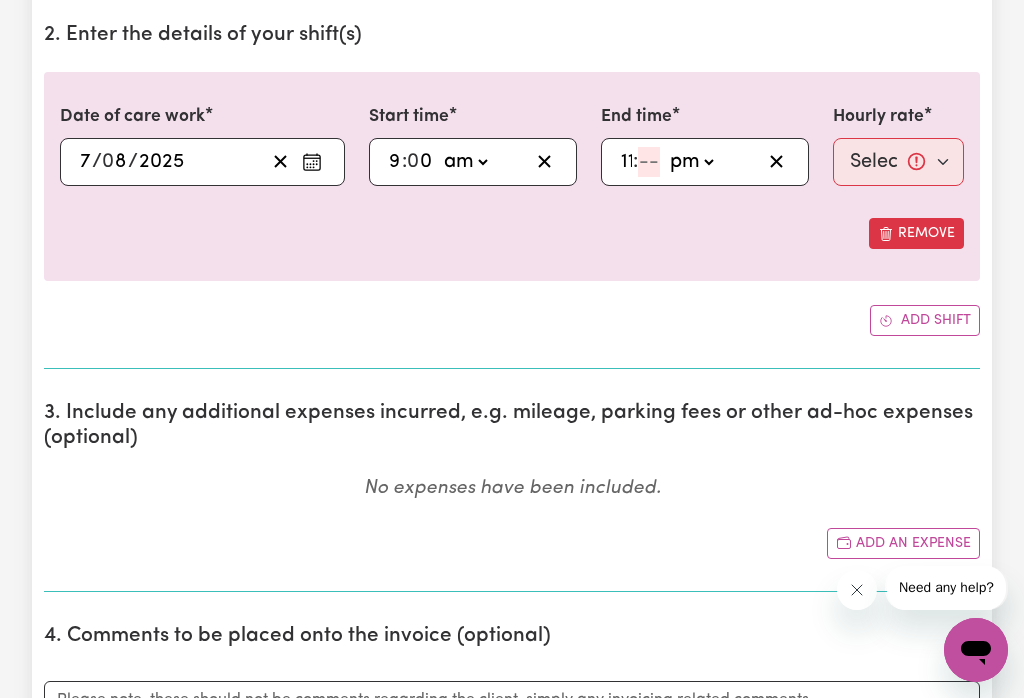 type on "11" 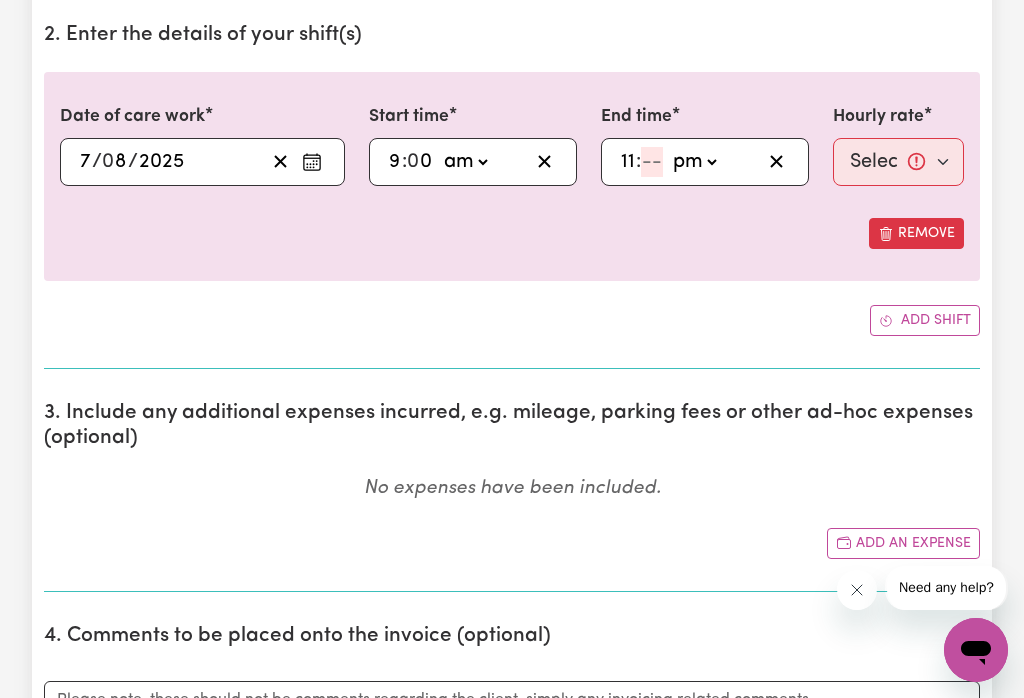type on "0" 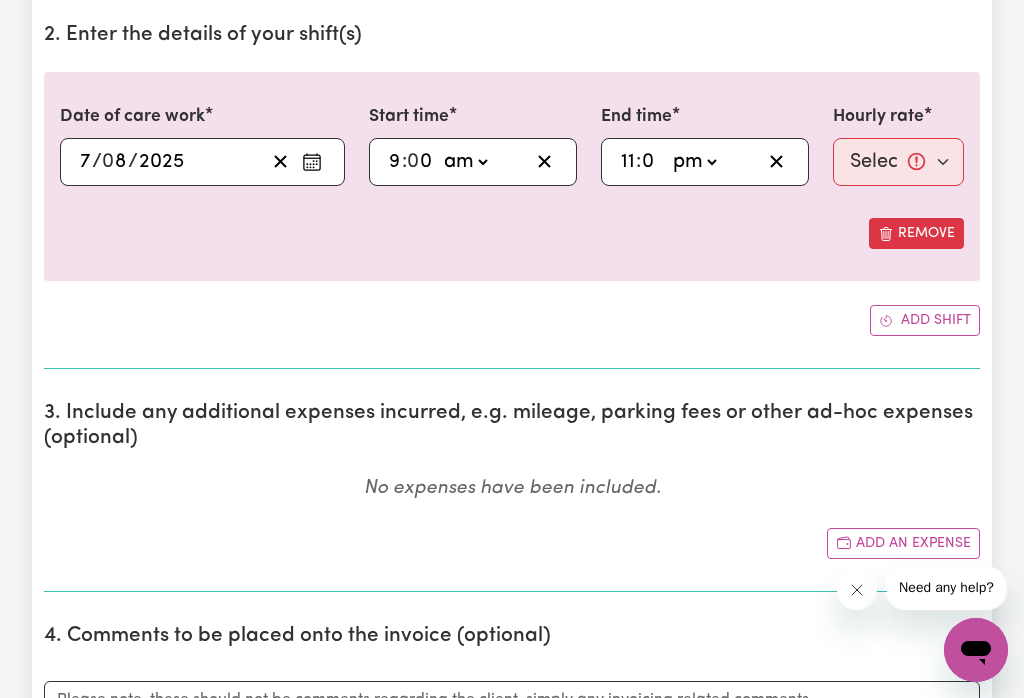 type on "23:00" 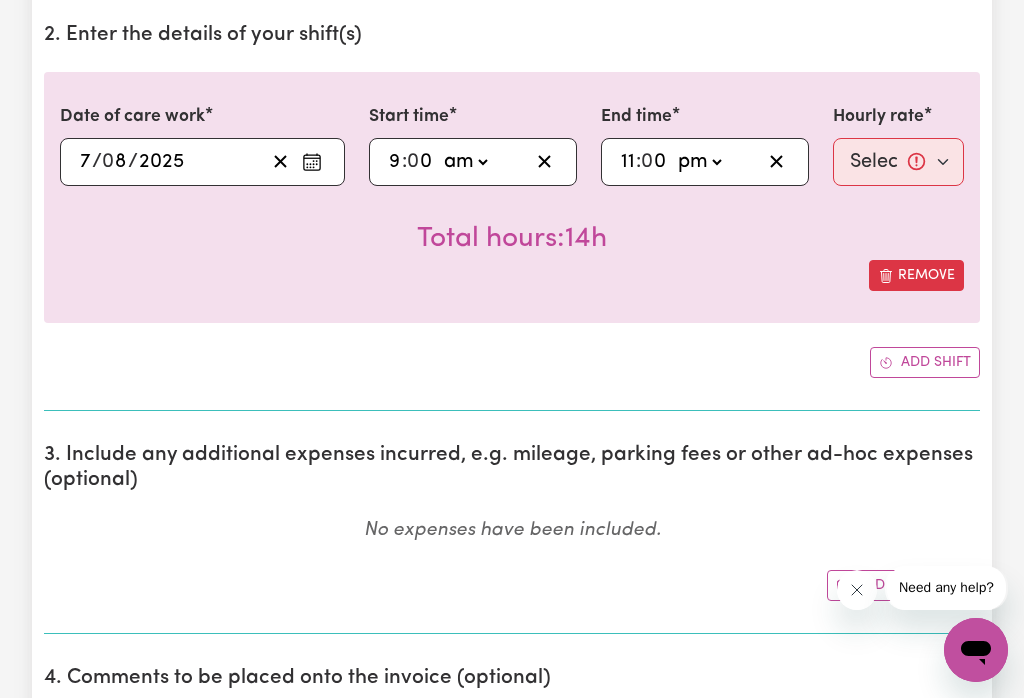 type on "0" 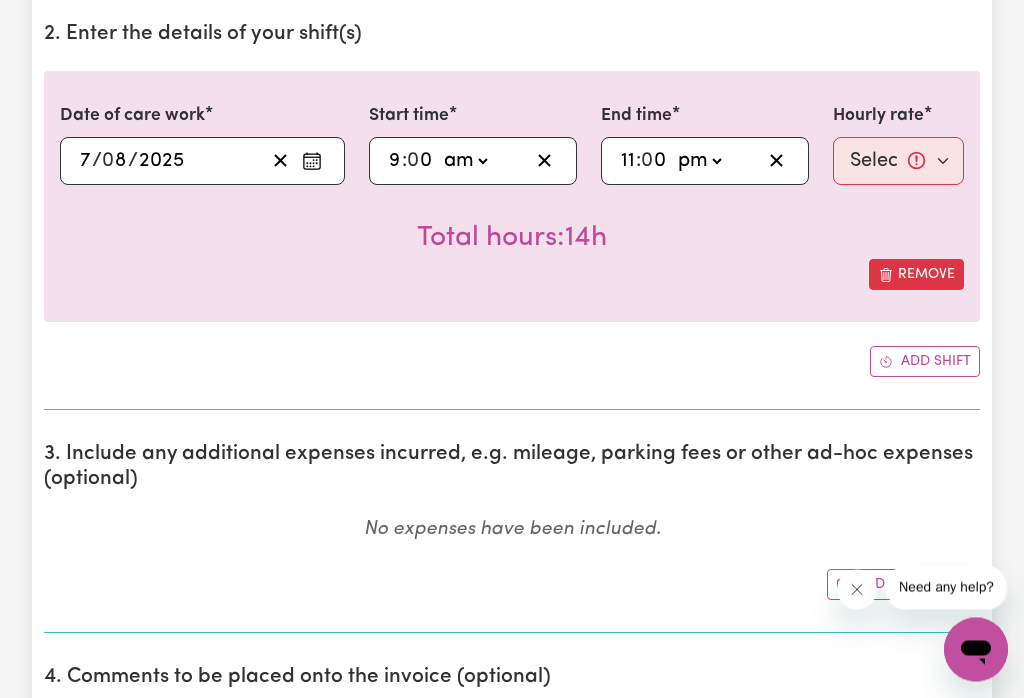 click on "Total hours:  14h" at bounding box center (512, 223) 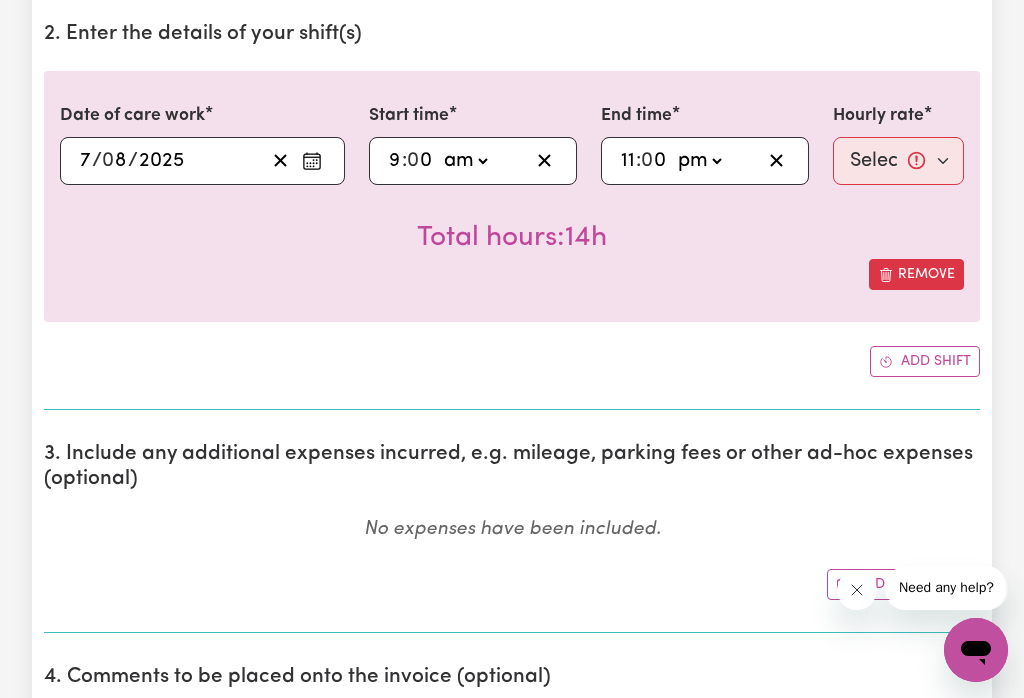 click on "am pm" 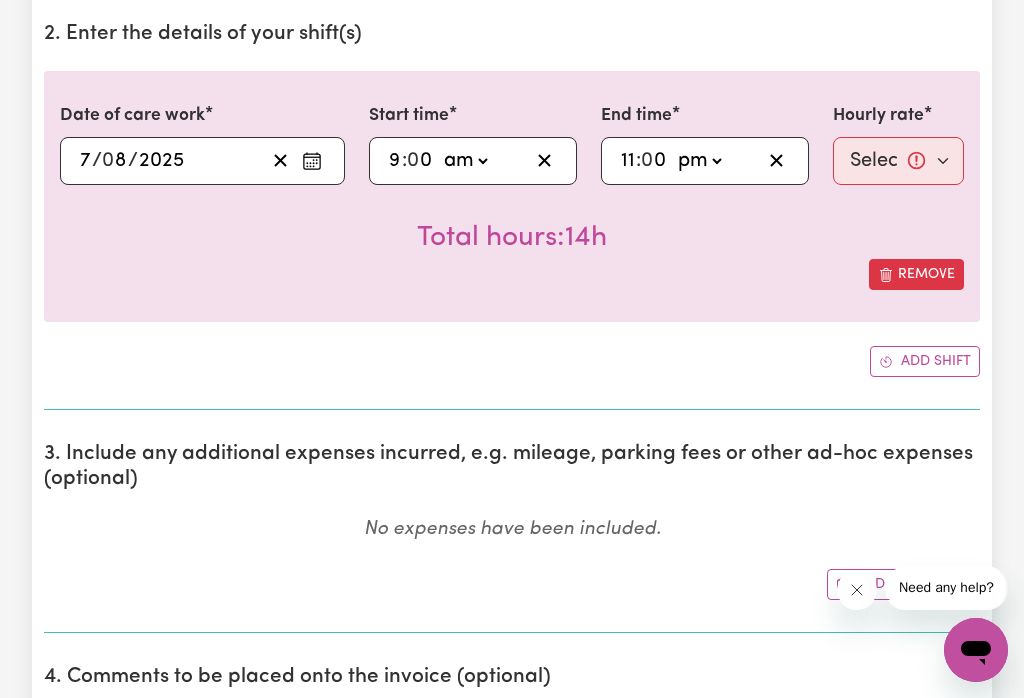 select on "am" 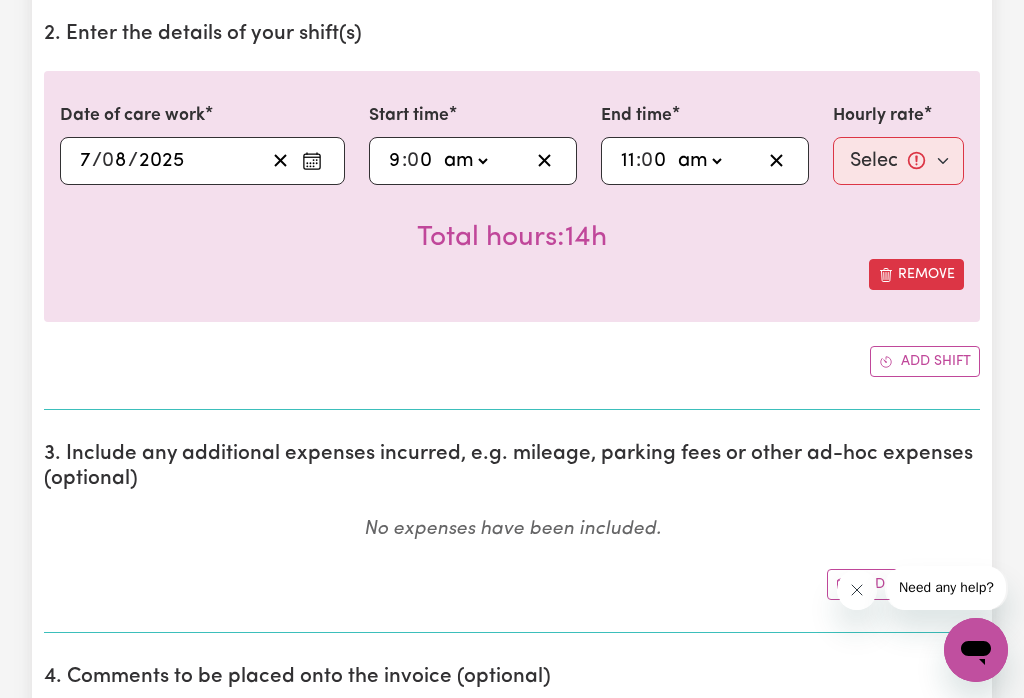 type on "11:00" 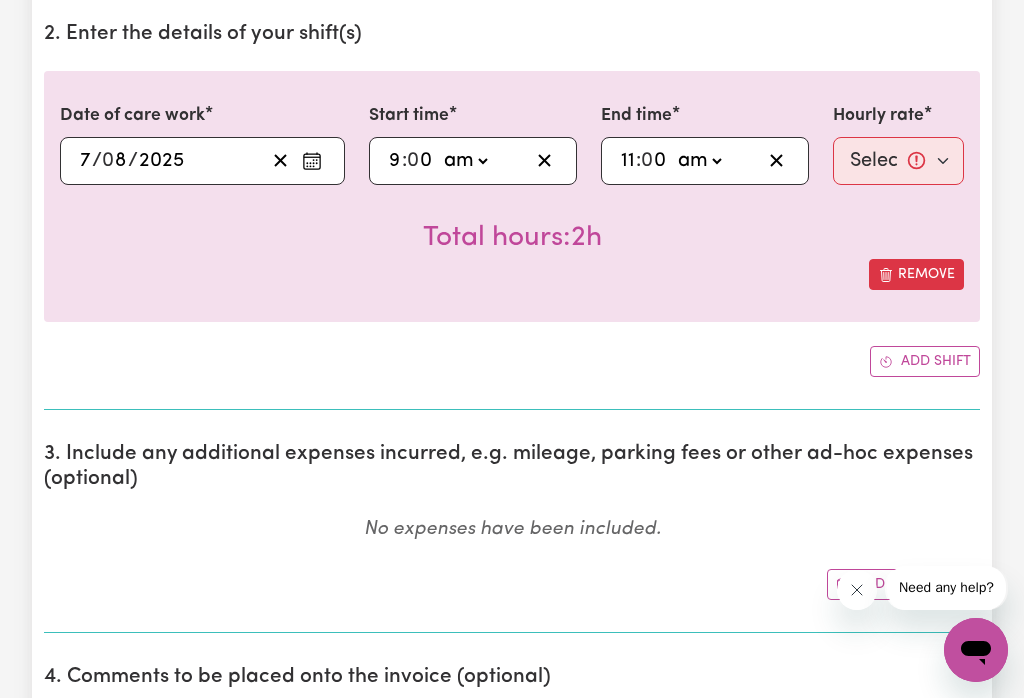 click on "Select rate... $52.87 (Weekday) $74.28 (Saturday) $85.00 (Public Holiday) $105.00 (Evening Care)" at bounding box center (898, 161) 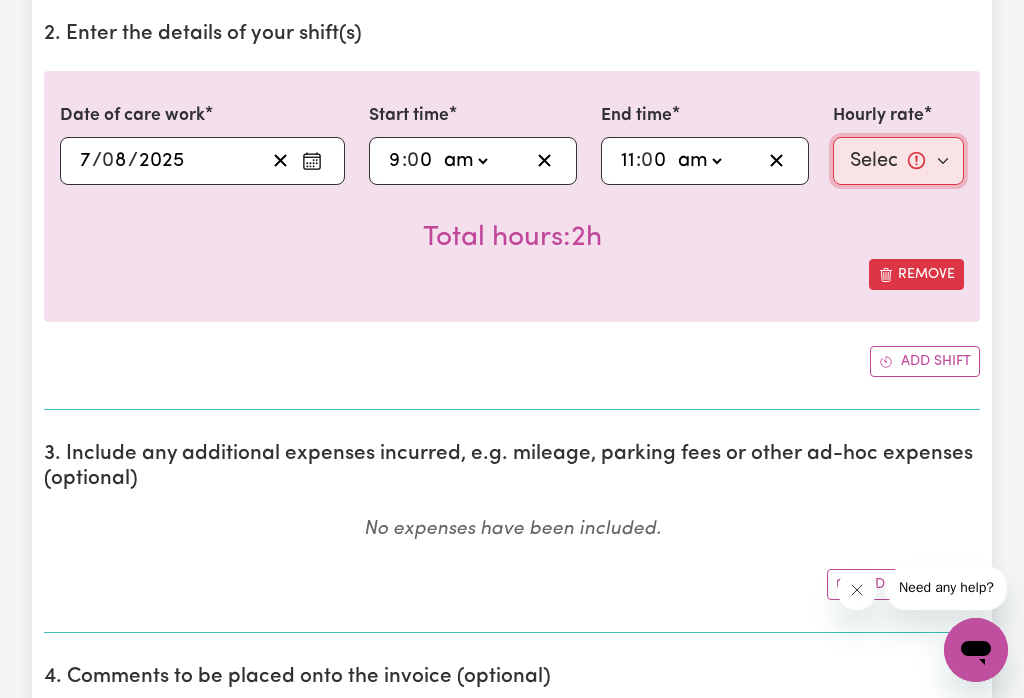 select on "[PRICE]-Weekday" 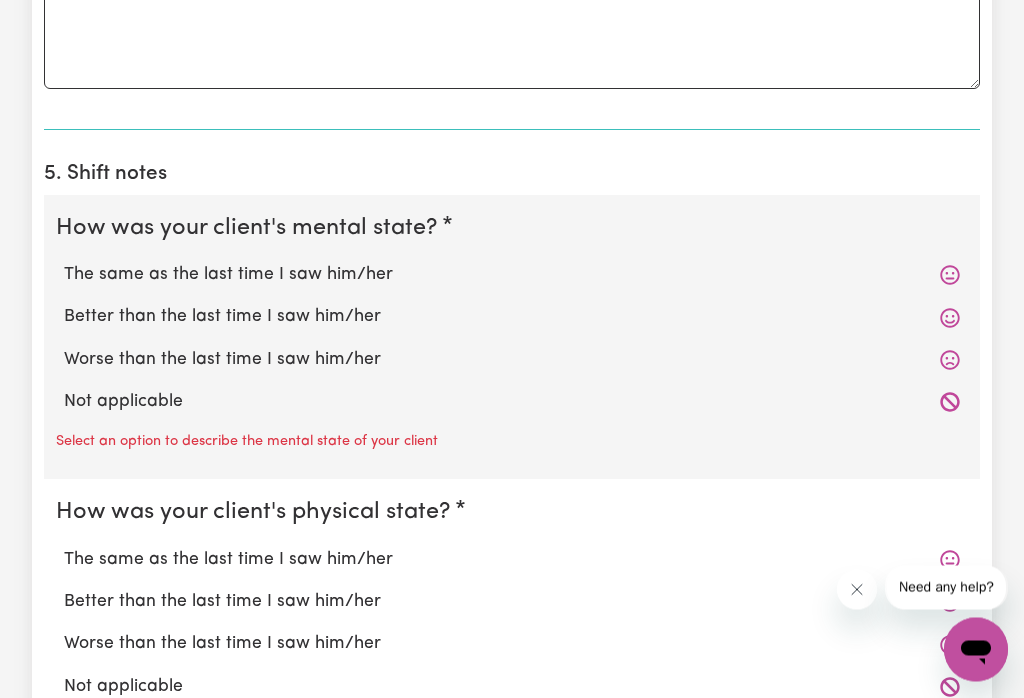 scroll, scrollTop: 1374, scrollLeft: 0, axis: vertical 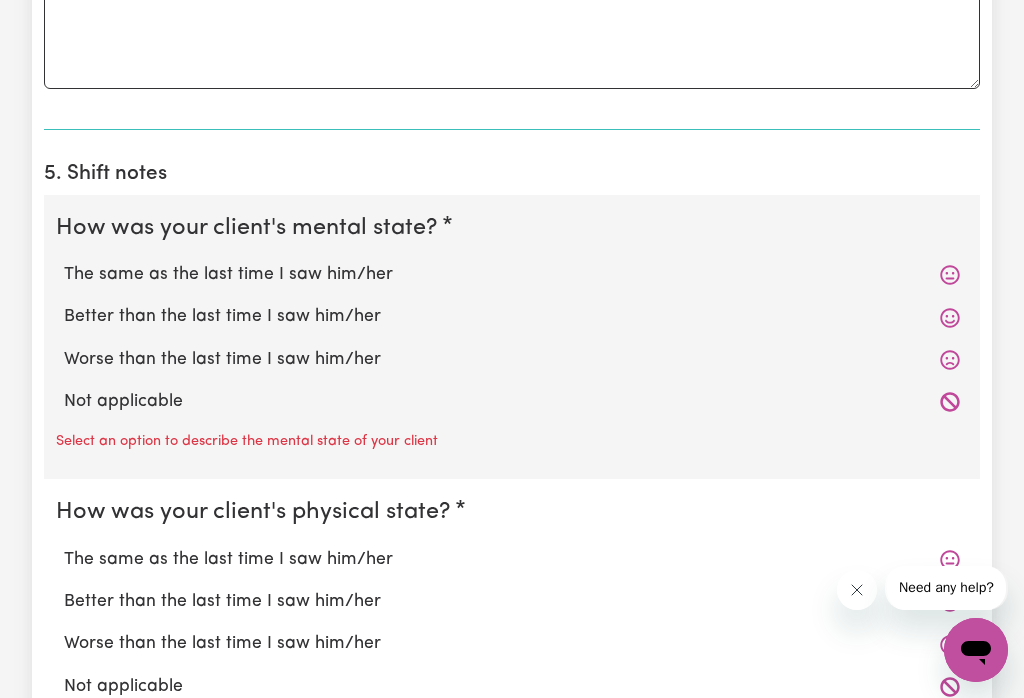 click on "The same as the last time I saw him/her" at bounding box center [512, 275] 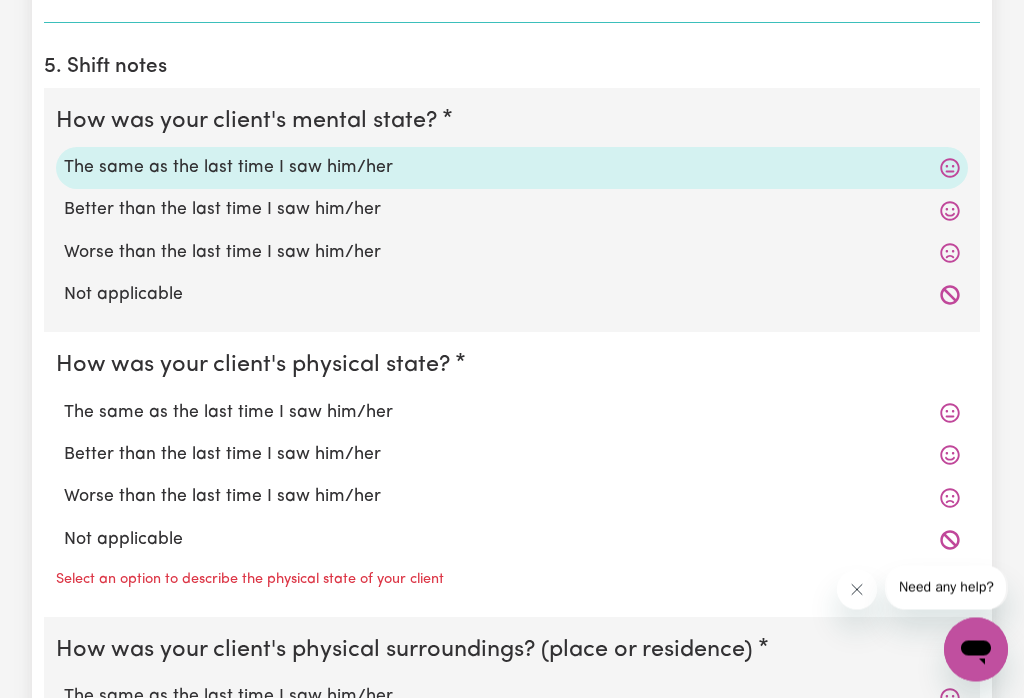scroll, scrollTop: 1481, scrollLeft: 0, axis: vertical 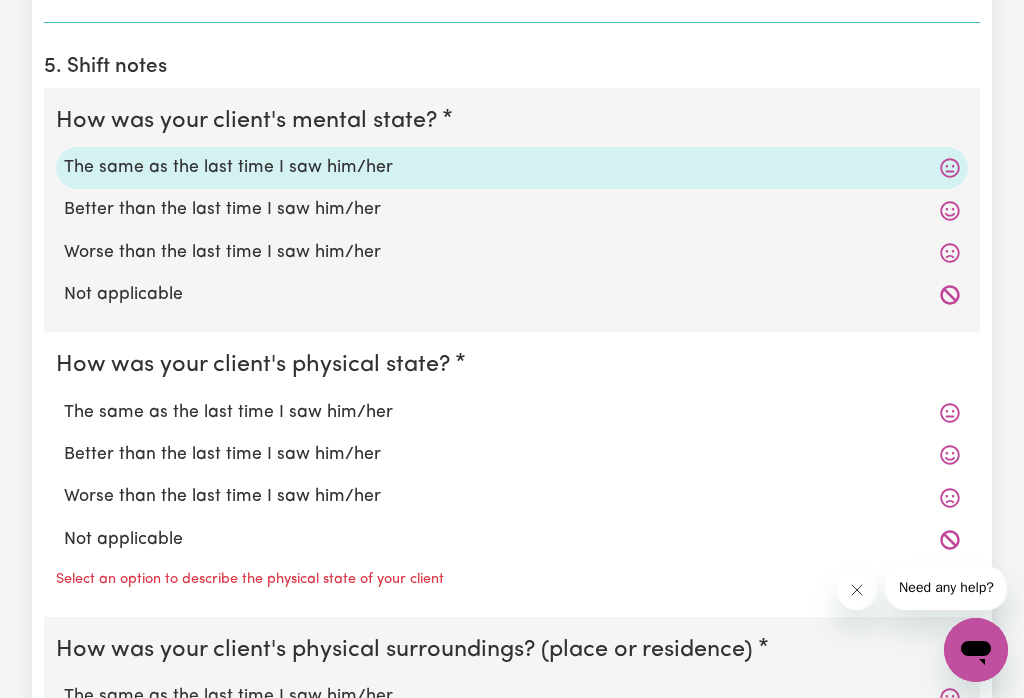 click on "The same as the last time I saw him/her" at bounding box center [512, 413] 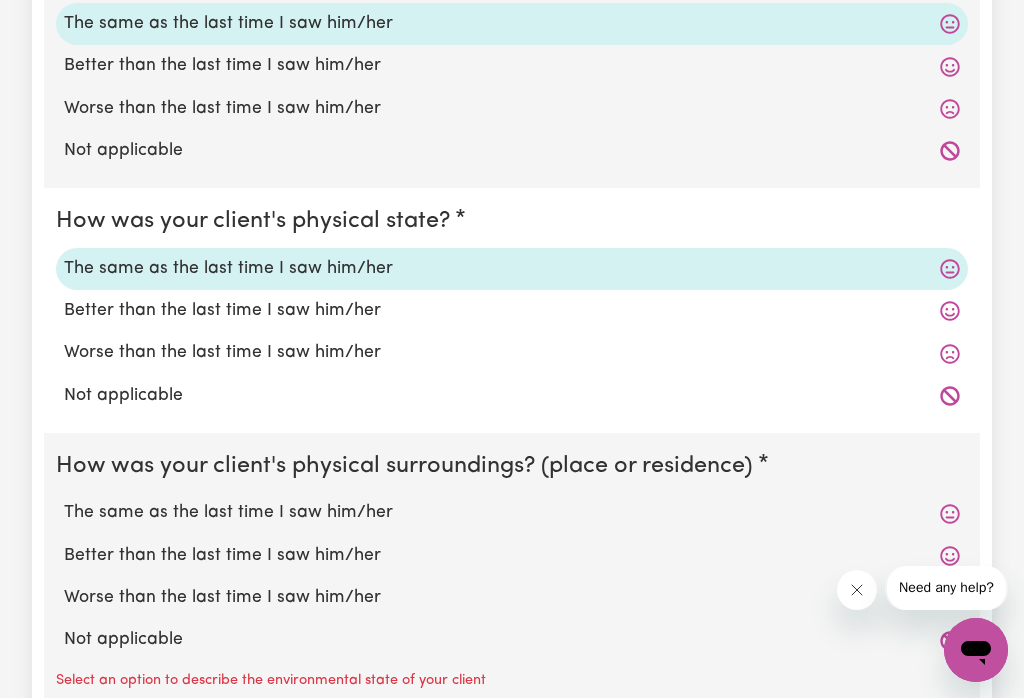 click on "The same as the last time I saw him/her" at bounding box center [512, 513] 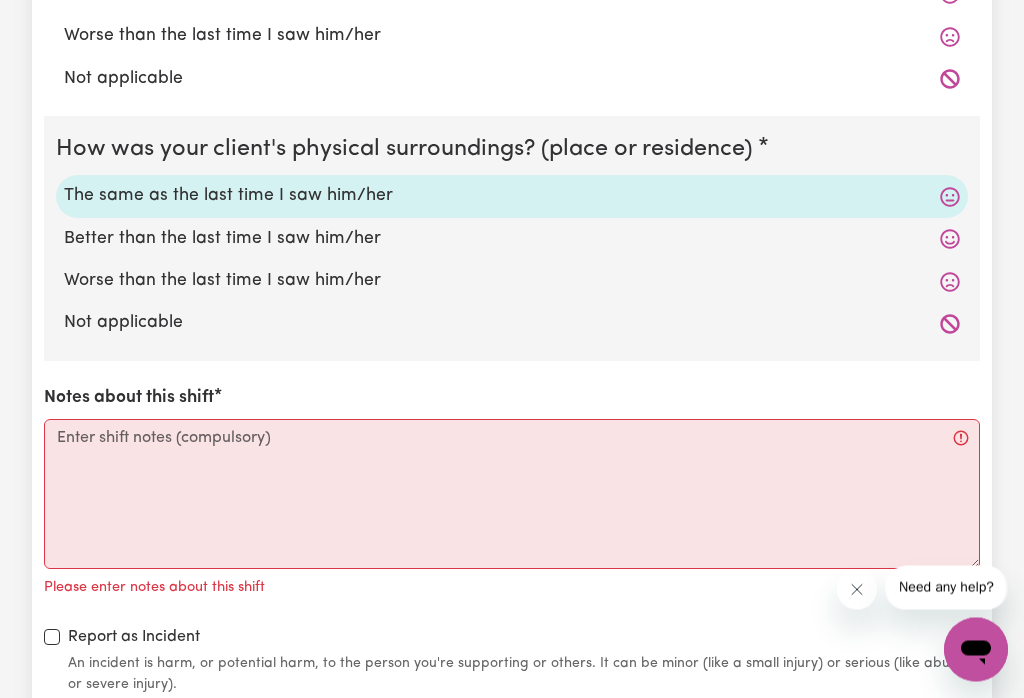 scroll, scrollTop: 1942, scrollLeft: 0, axis: vertical 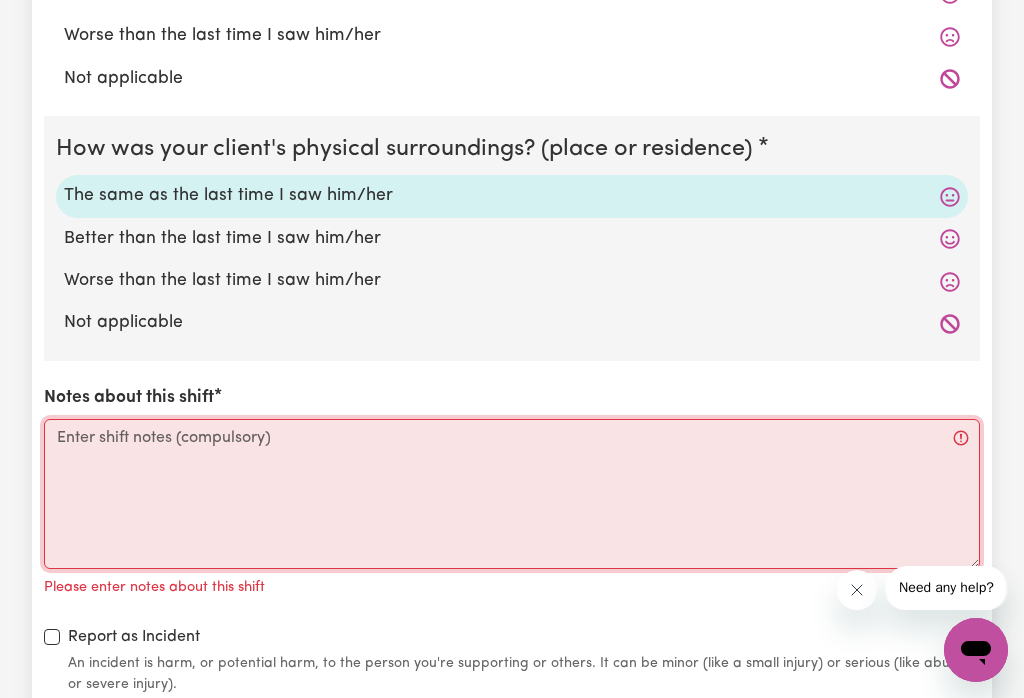 click on "Notes about this shift" at bounding box center (512, 494) 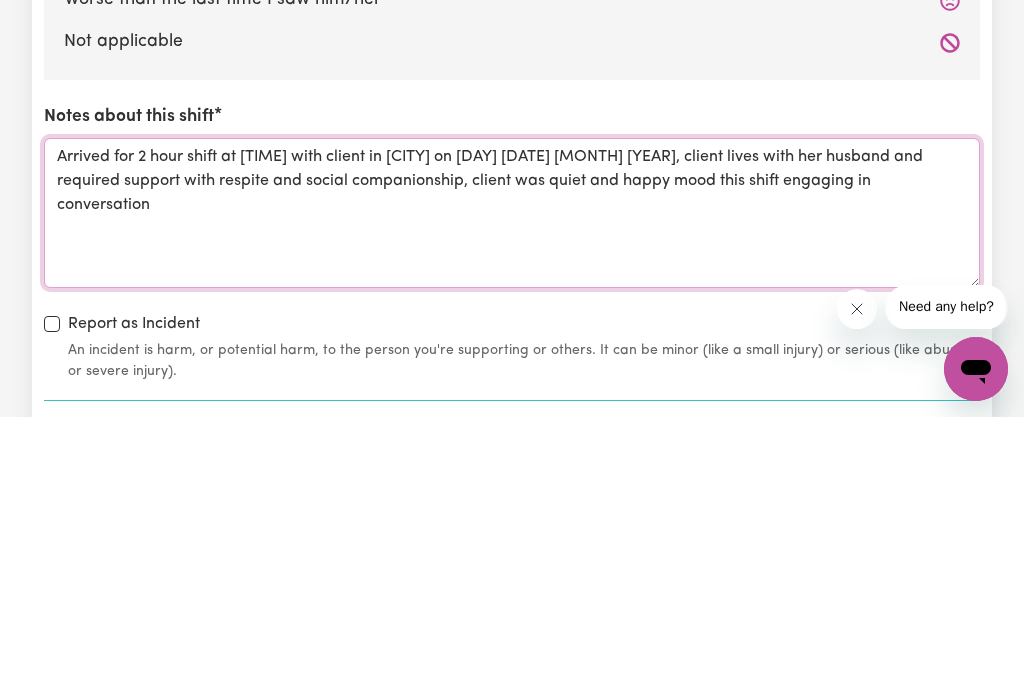 click on "Arrived for 2 hour shift at [TIME] with client in [CITY] on [DAY] [DATE] [MONTH] [YEAR], client lives with her husband and required support with respite and social companionship, client was quiet and happy mood this shift engaging in conversation" at bounding box center [512, 494] 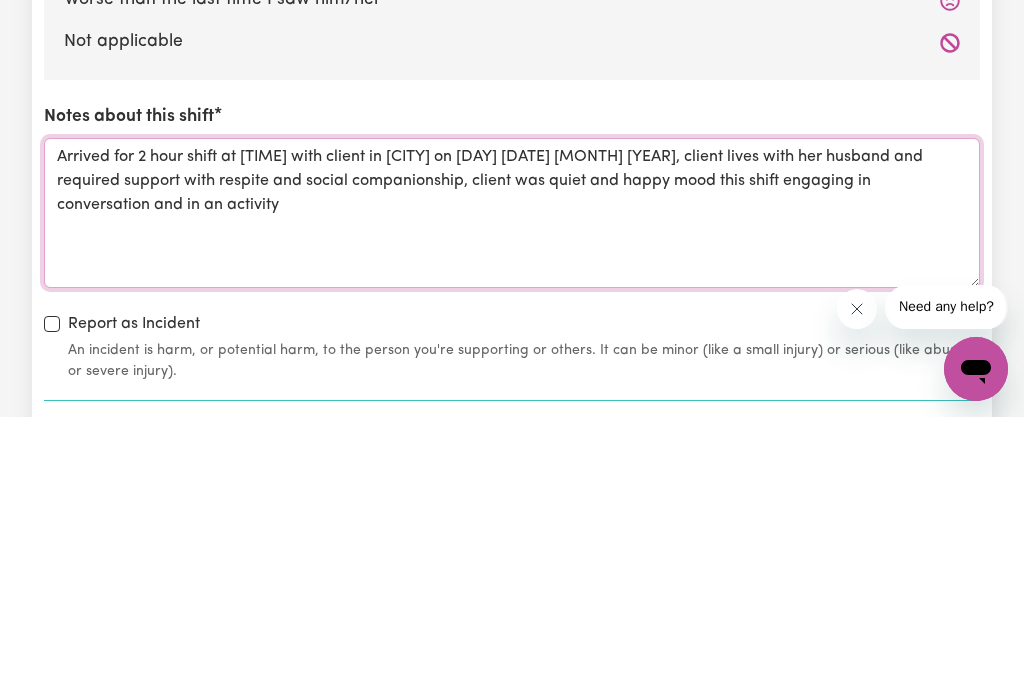 click on "Arrived for 2 hour shift at [TIME] with client in [CITY] on [DAY] [DATE] [MONTH] [YEAR], client lives with her husband and required support with respite and social companionship, client was quiet and happy mood this shift engaging in conversation and in an activity" at bounding box center (512, 494) 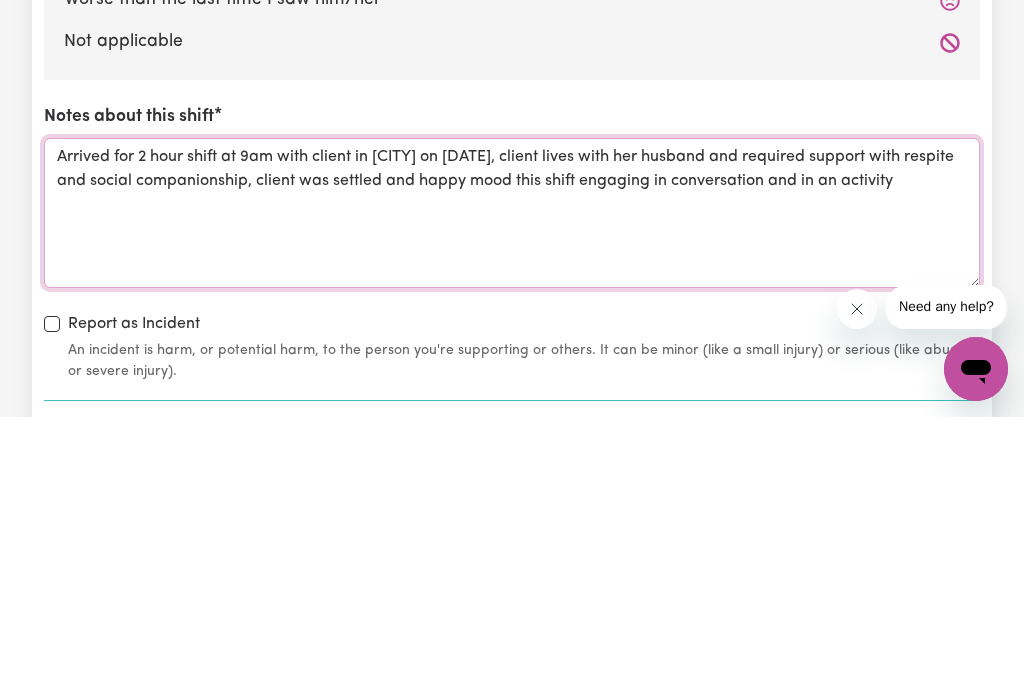 click on "Arrived for 2 hour shift at 9am with client in [CITY] on [DATE], client lives with her husband and required support with respite and social companionship, client was settled and happy mood this shift engaging in conversation and in an activity" at bounding box center (512, 494) 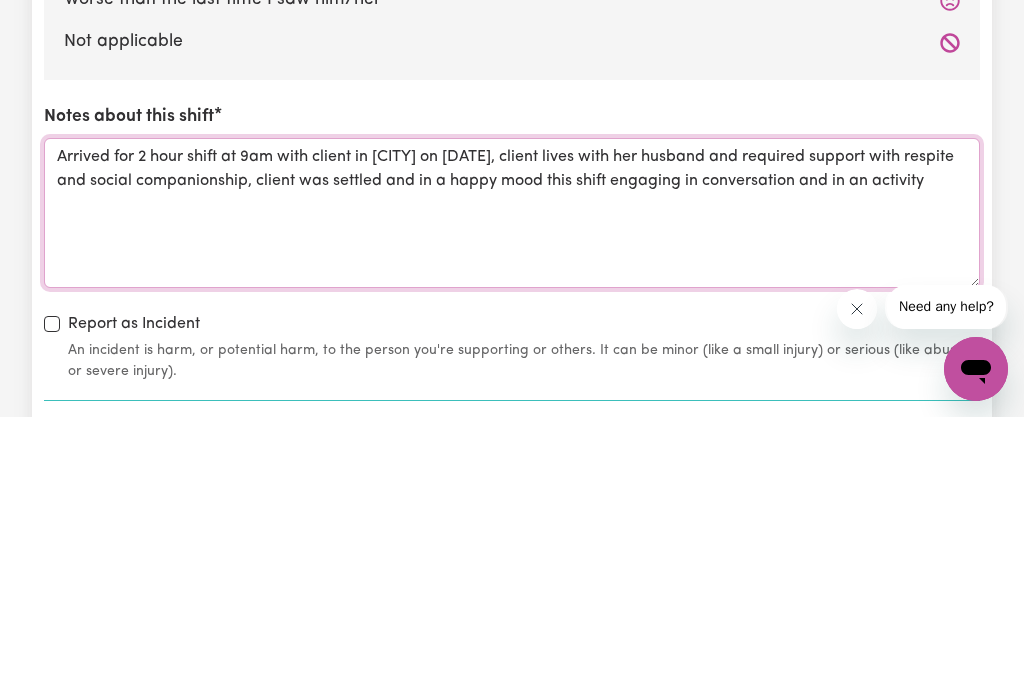 click on "Arrived for 2 hour shift at 9am with client in [CITY] on [DATE], client lives with her husband and required support with respite and social companionship, client was settled and in a happy mood this shift engaging in conversation and in an activity" at bounding box center (512, 494) 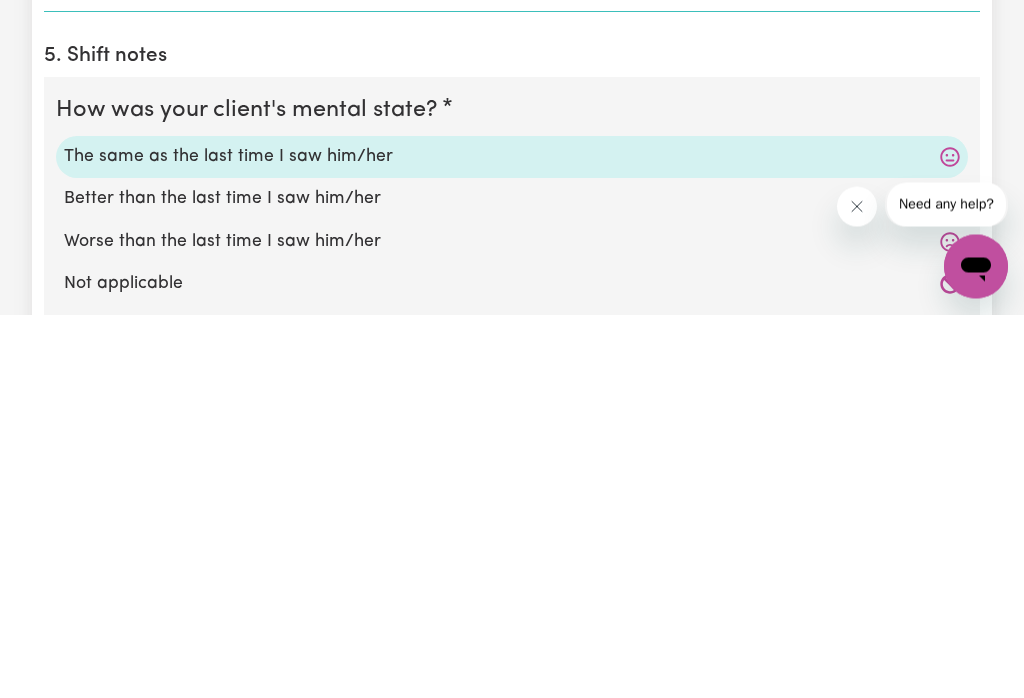 scroll, scrollTop: 1109, scrollLeft: 0, axis: vertical 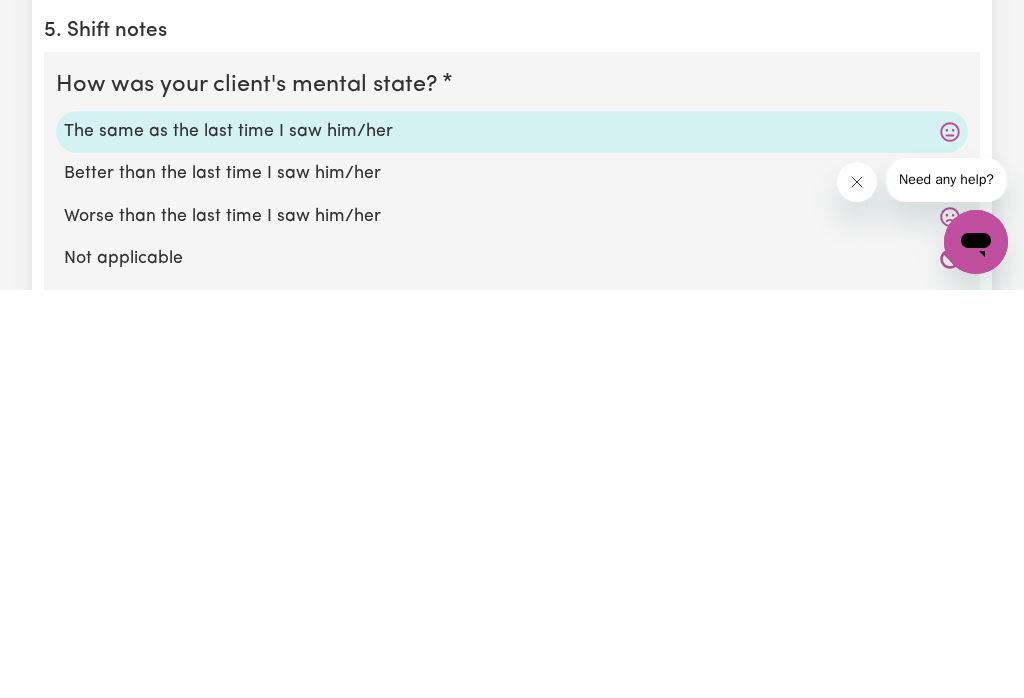 type on "Arrived for 2 hour shift at [TIME] with client in [CITY] on [DAY] [DATE] [MONTH] [YEAR], client lives with her husband and required support with respite and social companionship, client was settled and in a happy mood this shift engaging in conversation and in an activity, 2 hour shift completed when husband returned from community access at [TIME]." 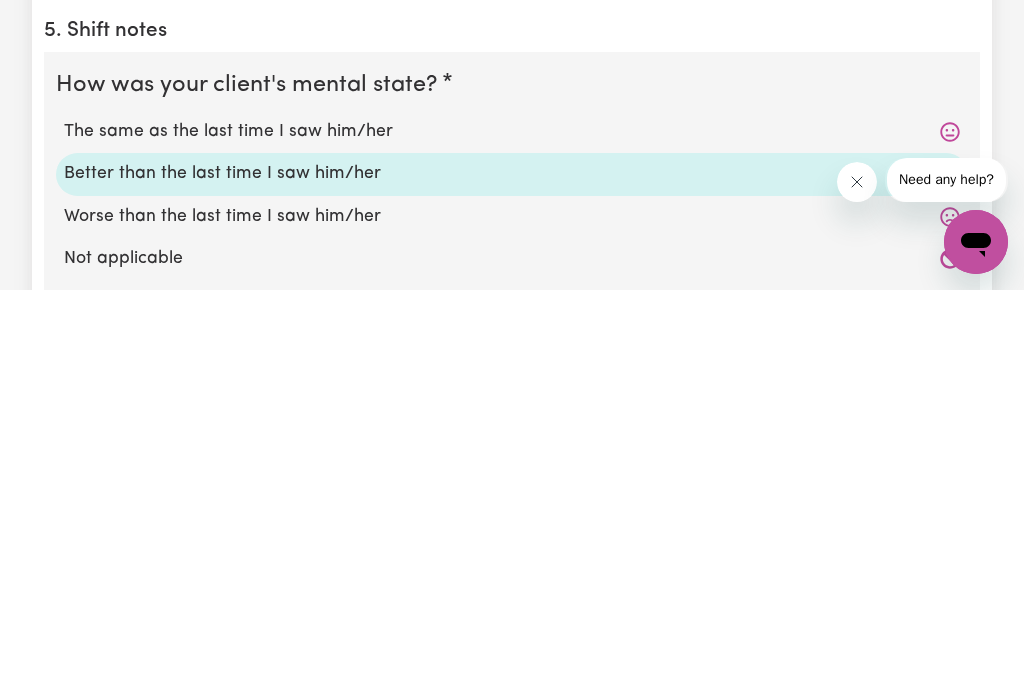 scroll, scrollTop: 1517, scrollLeft: 0, axis: vertical 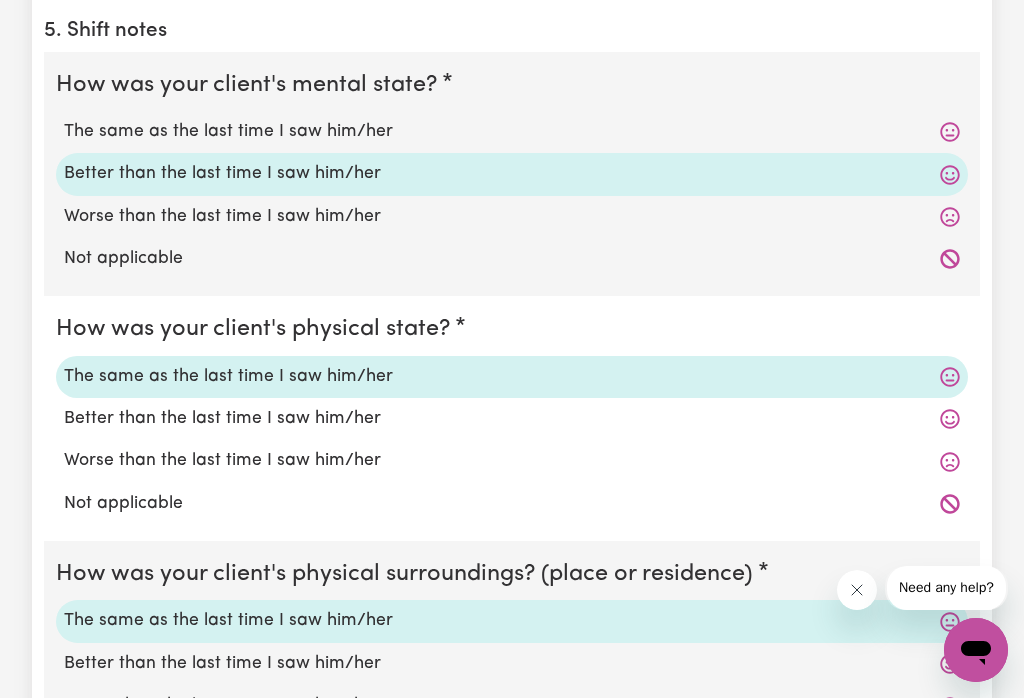 click on "Better than the last time I saw him/her" at bounding box center [512, 419] 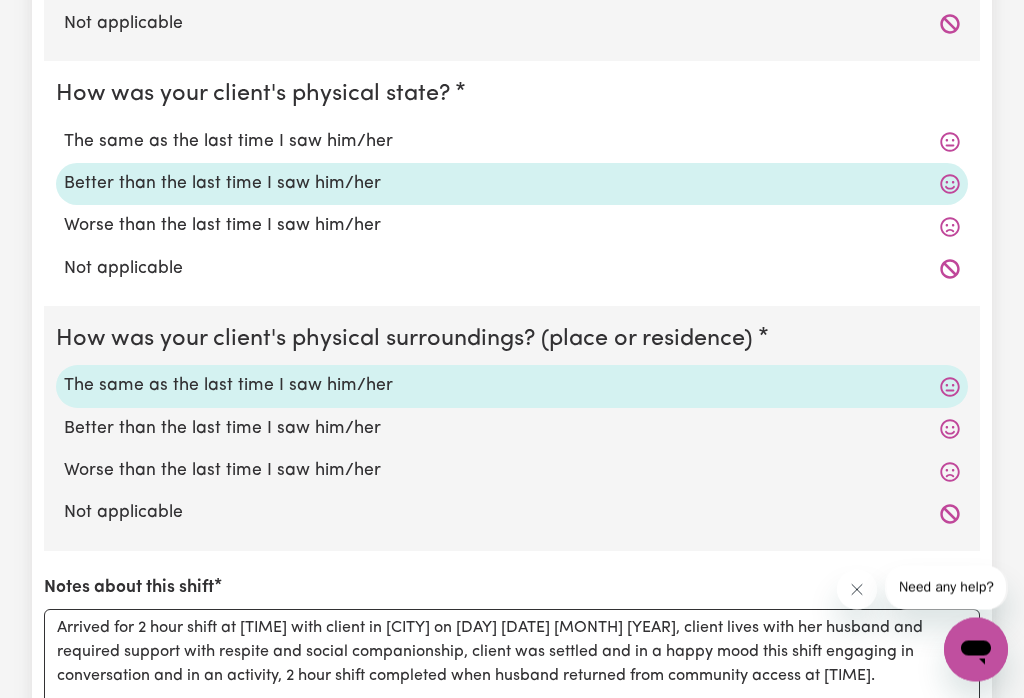 scroll, scrollTop: 1756, scrollLeft: 0, axis: vertical 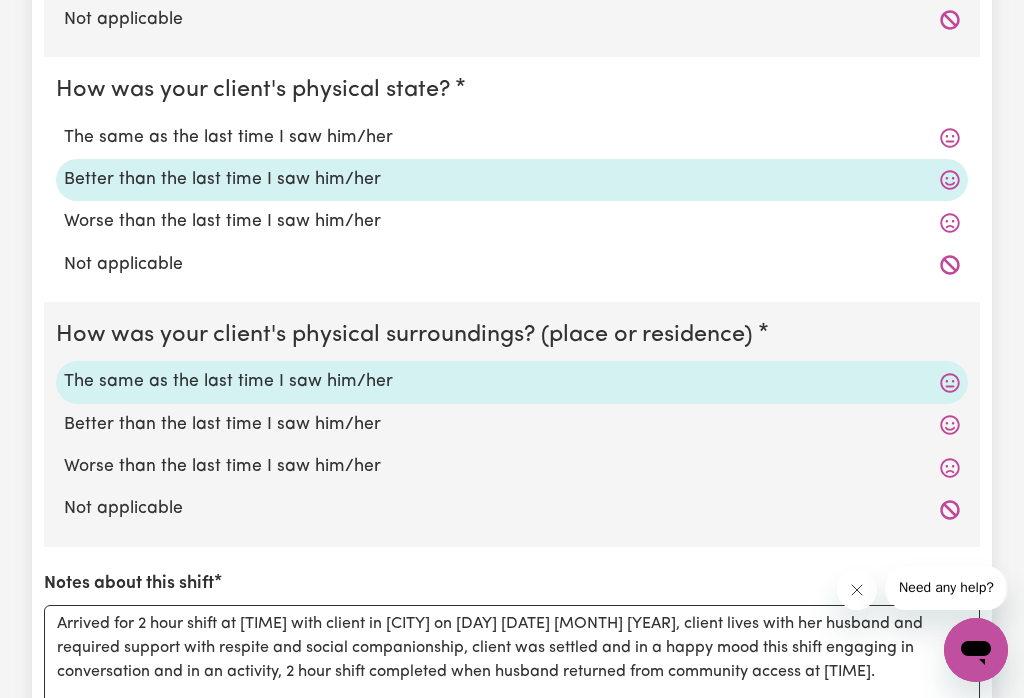click on "Better than the last time I saw him/her" at bounding box center (512, 425) 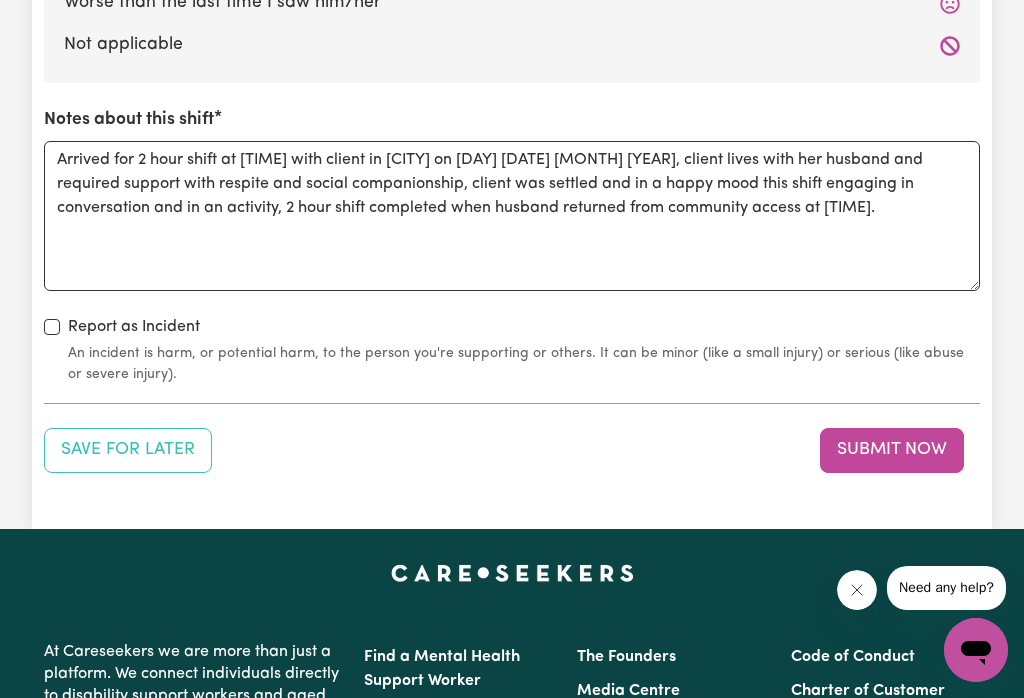 scroll, scrollTop: 2217, scrollLeft: 0, axis: vertical 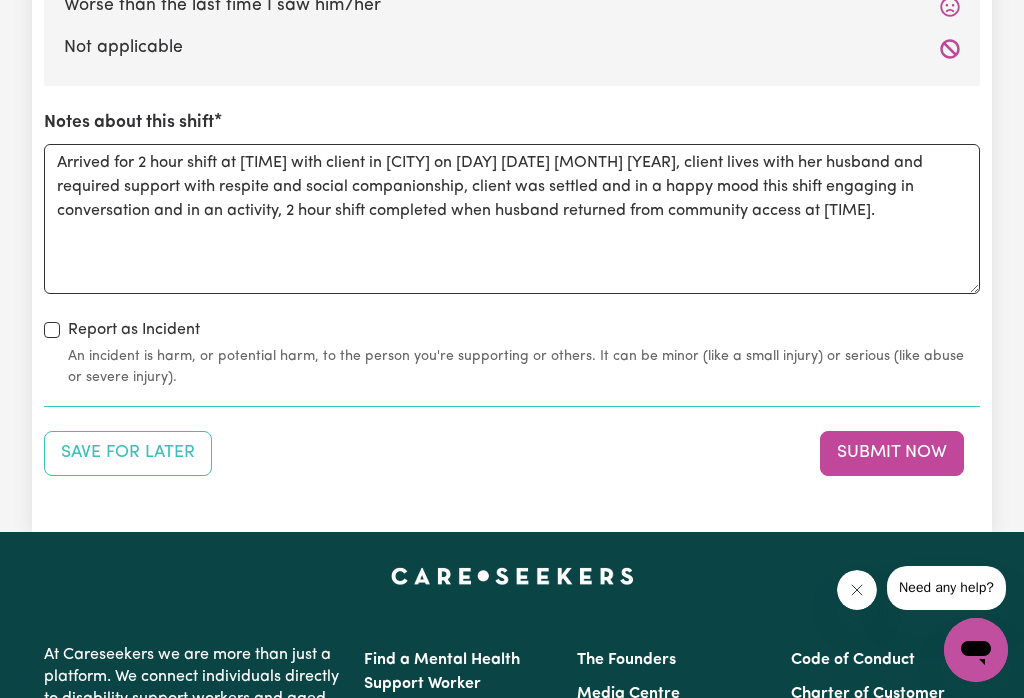 click on "Submit Now" at bounding box center (892, 453) 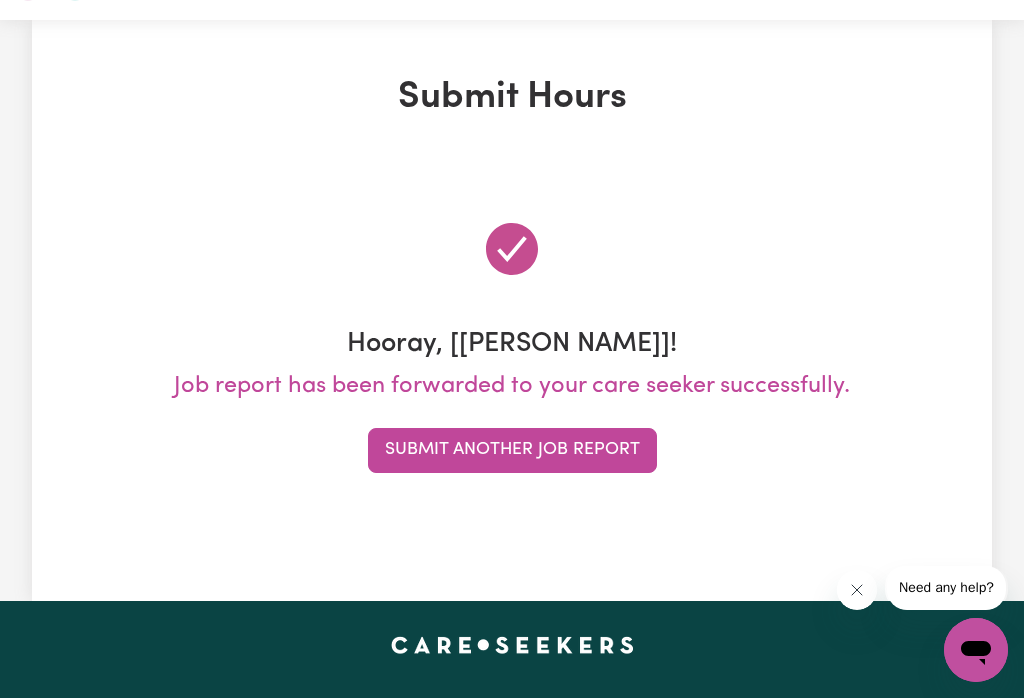 scroll, scrollTop: 0, scrollLeft: 0, axis: both 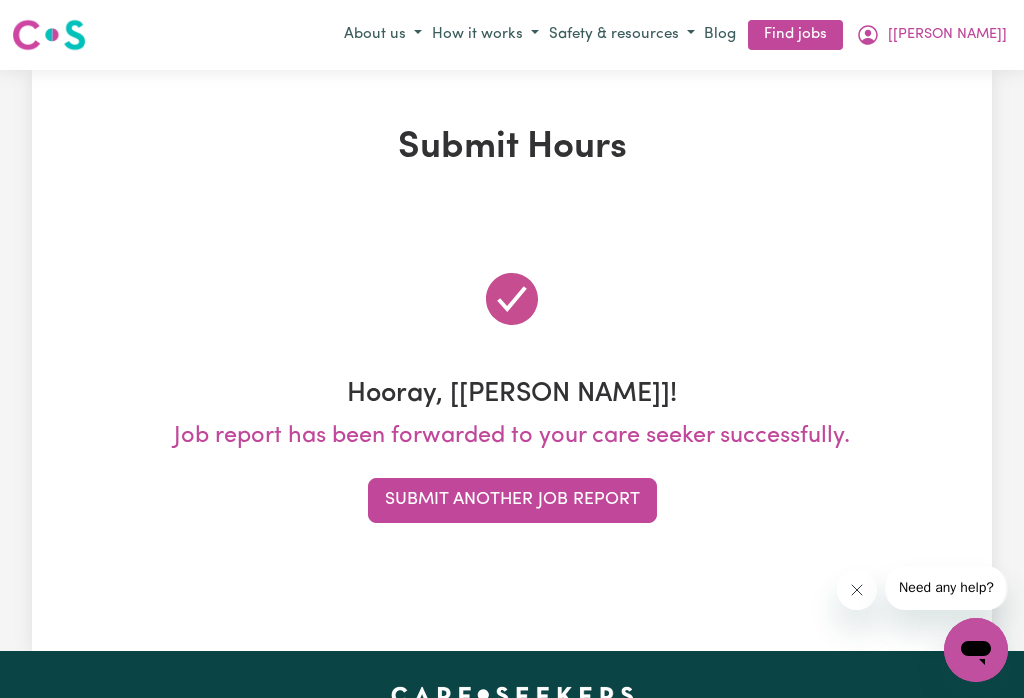 click on "Submit Another Job Report" at bounding box center (512, 500) 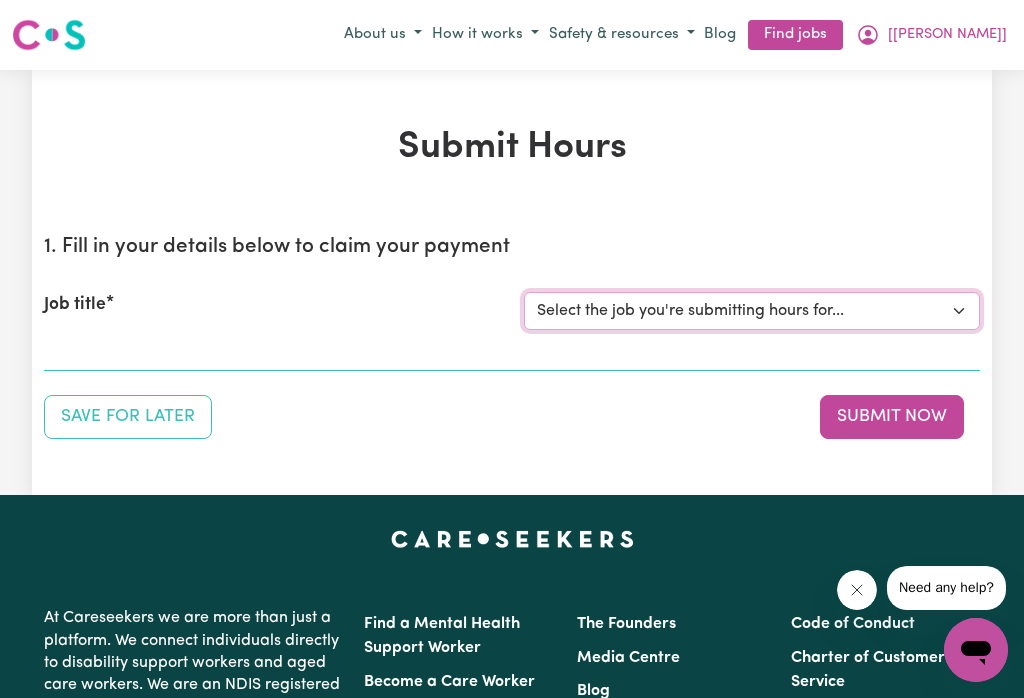 click on "Select the job you're submitting hours for... [[PERSON]] Careworker for Italian Lady [[PERSON]] Personal Carer for Italian Lady in [CITY] [[PERSON]] Support Worker required at  [CITY], VIC for Admin, Domestic Assistance, and Social Companionship  [[PERSON]] Social Companionship  [[PERSON]] Personal Carer for aged gentleman  in [CITY]" at bounding box center [752, 311] 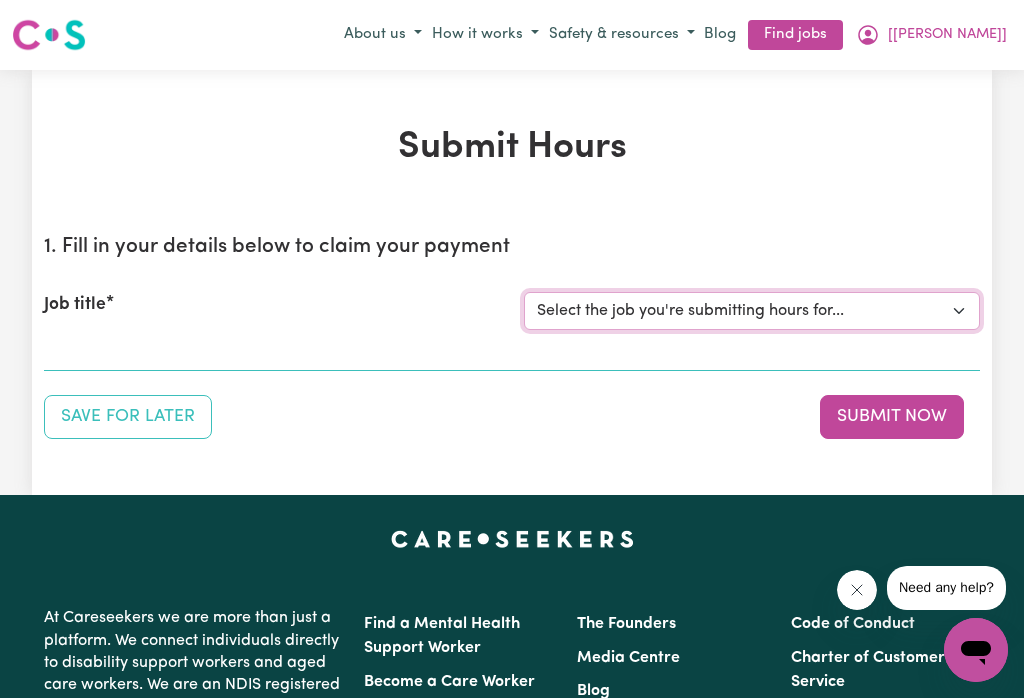 select on "10020" 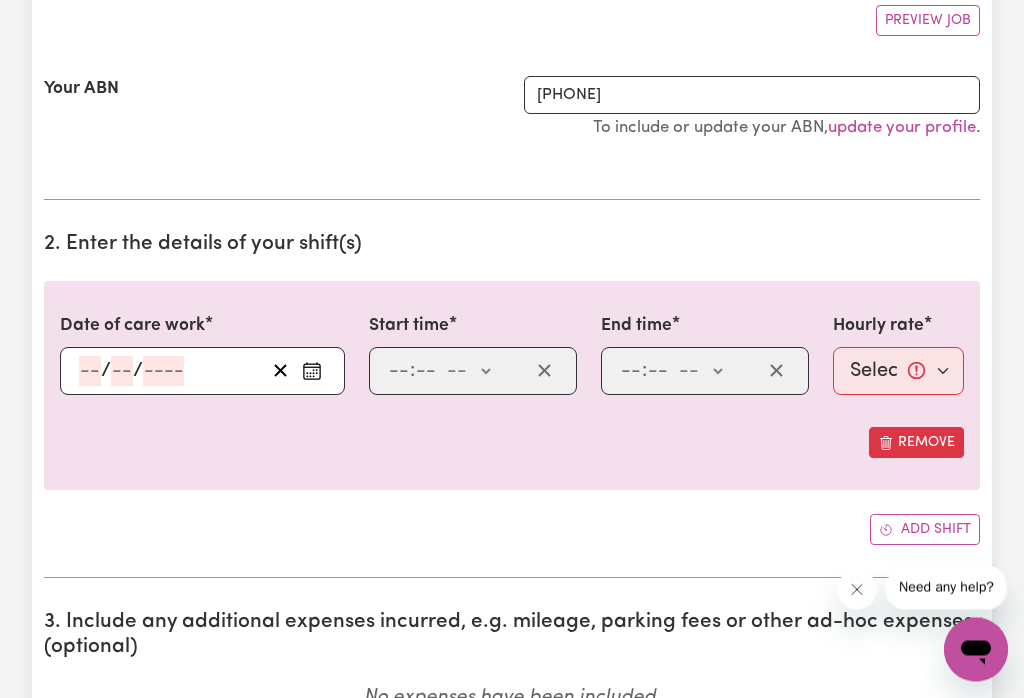 click at bounding box center (312, 372) 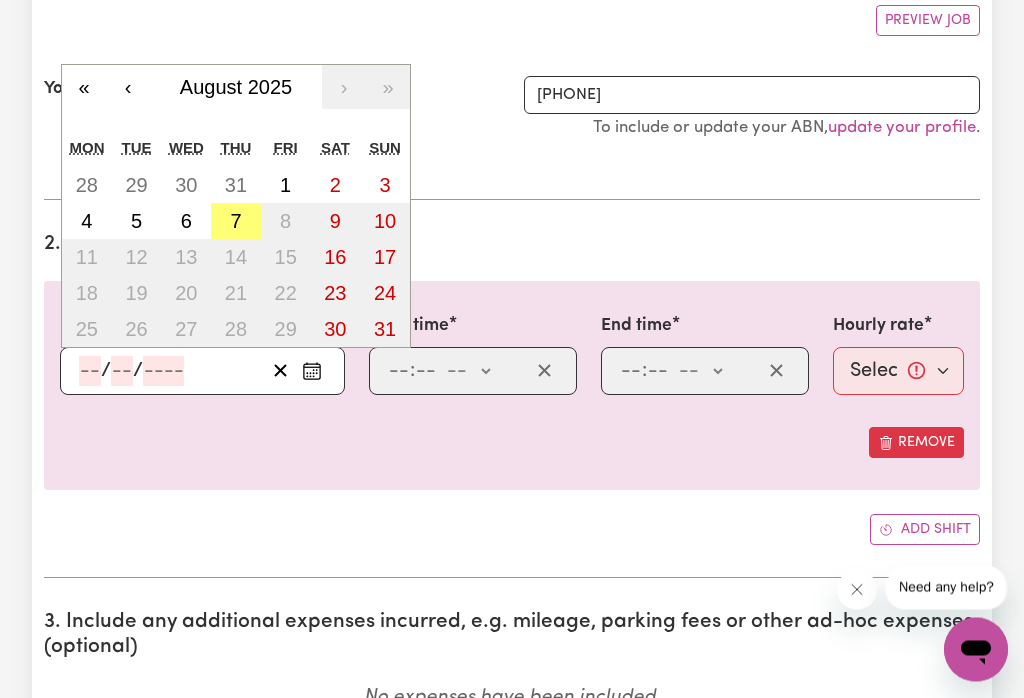 scroll, scrollTop: 381, scrollLeft: 0, axis: vertical 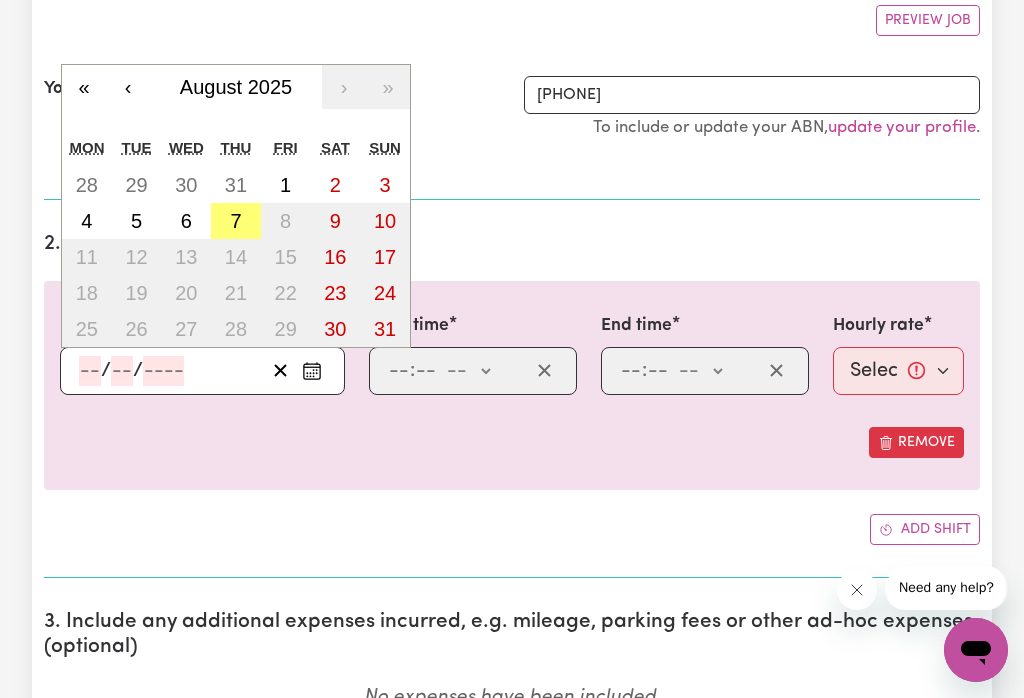 click on "7" at bounding box center (236, 221) 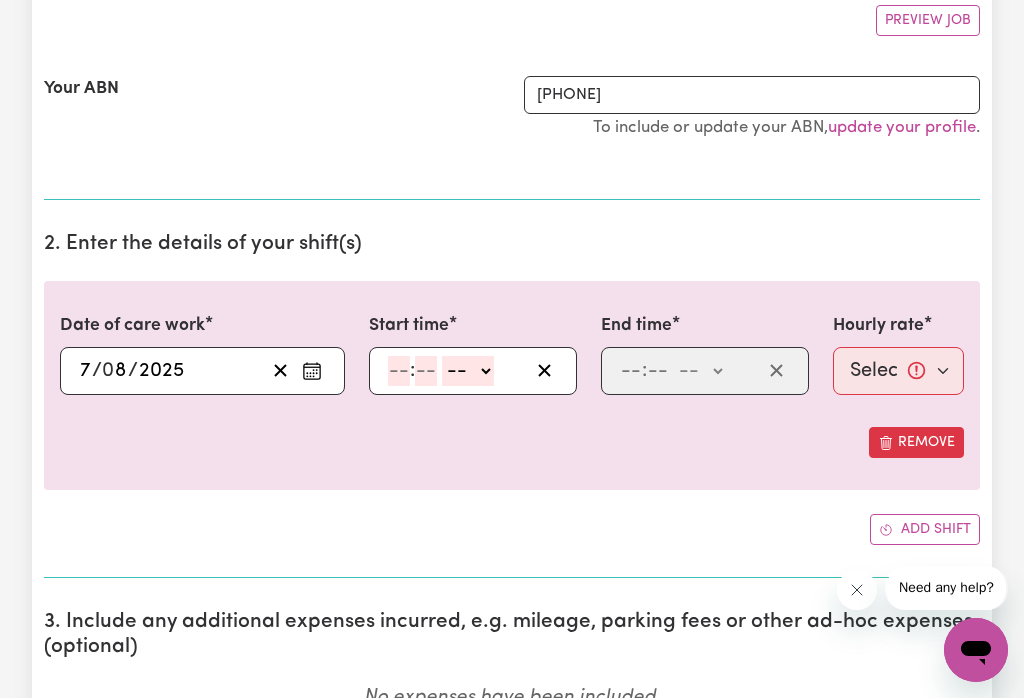 click on "-- am pm" 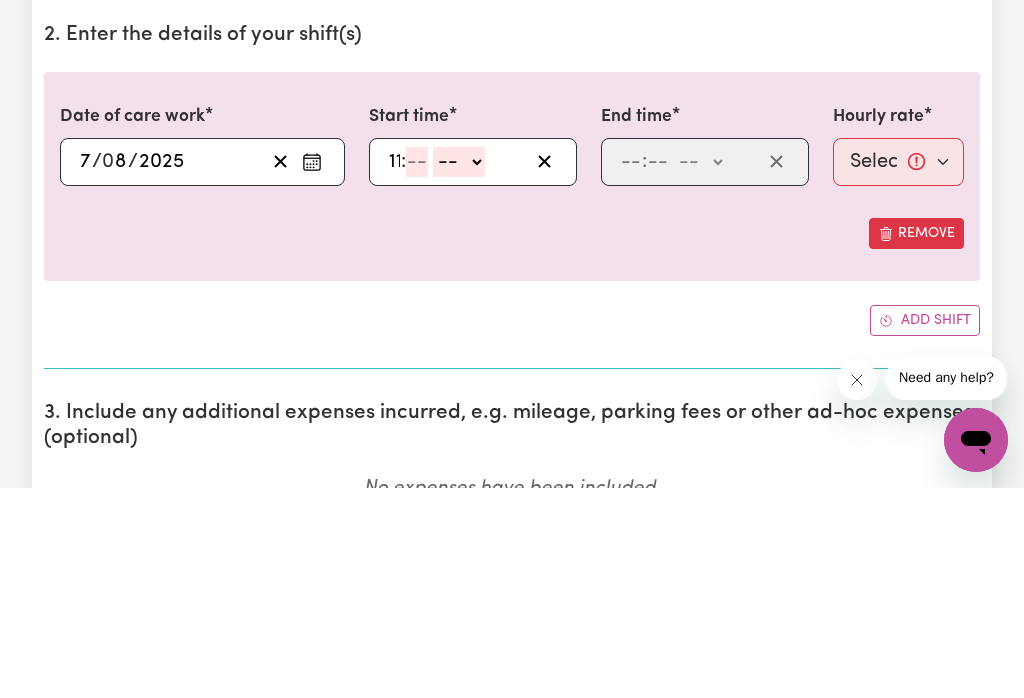 type on "11" 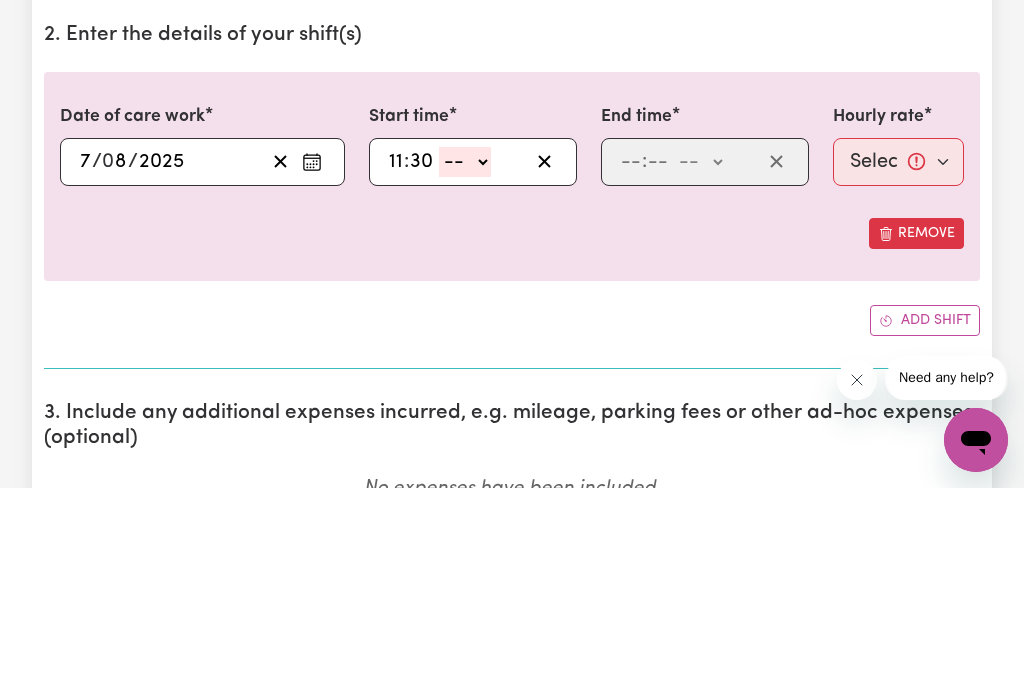 type on "30" 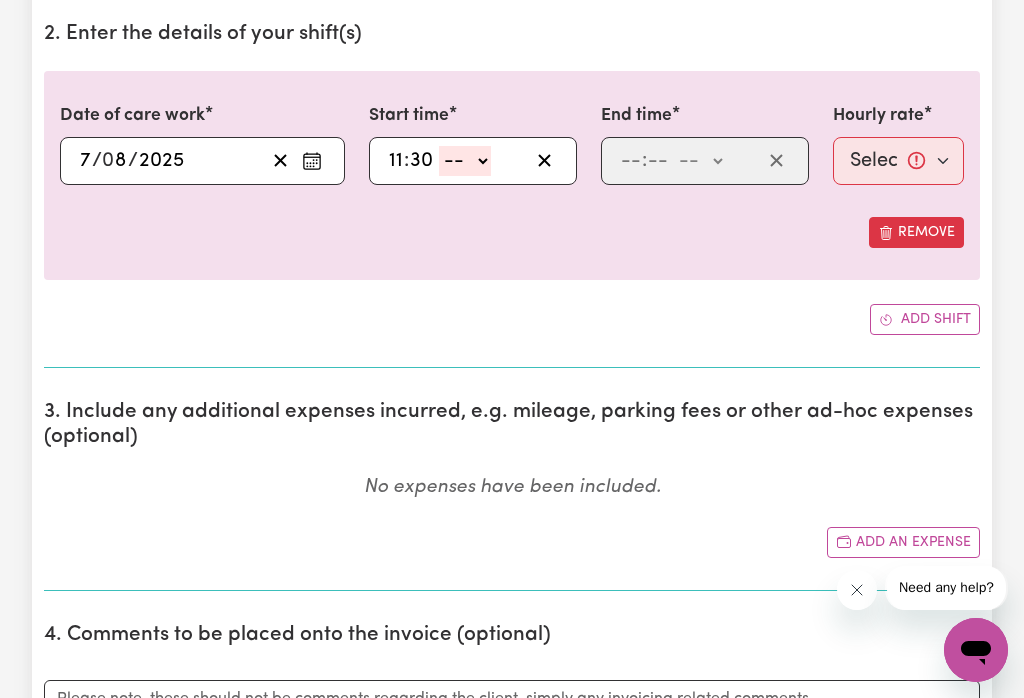 select on "am" 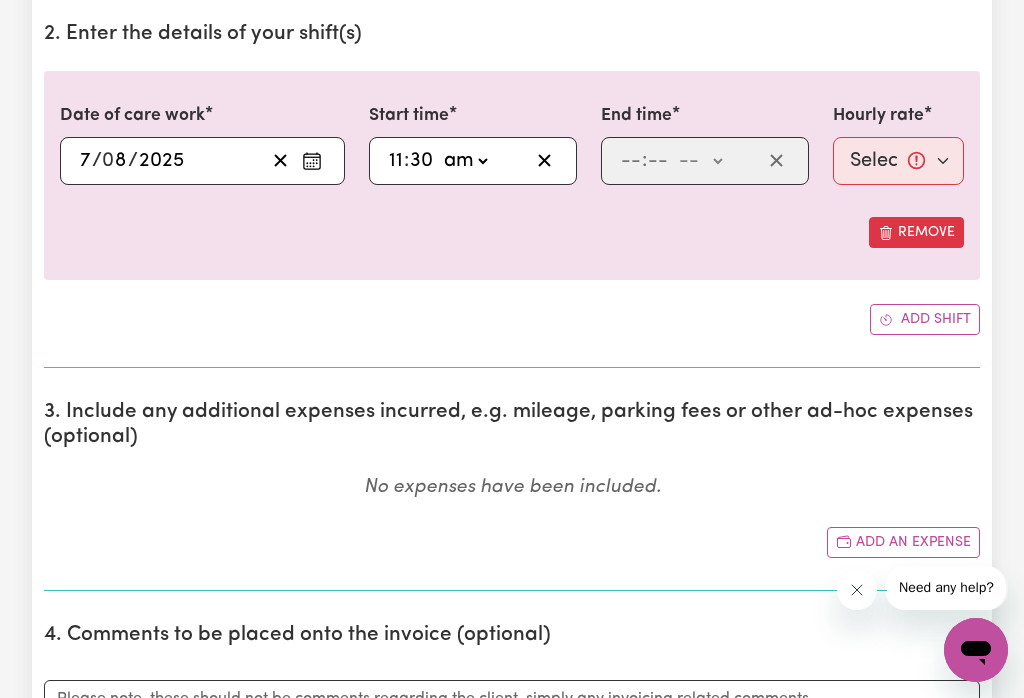 type on "11:30" 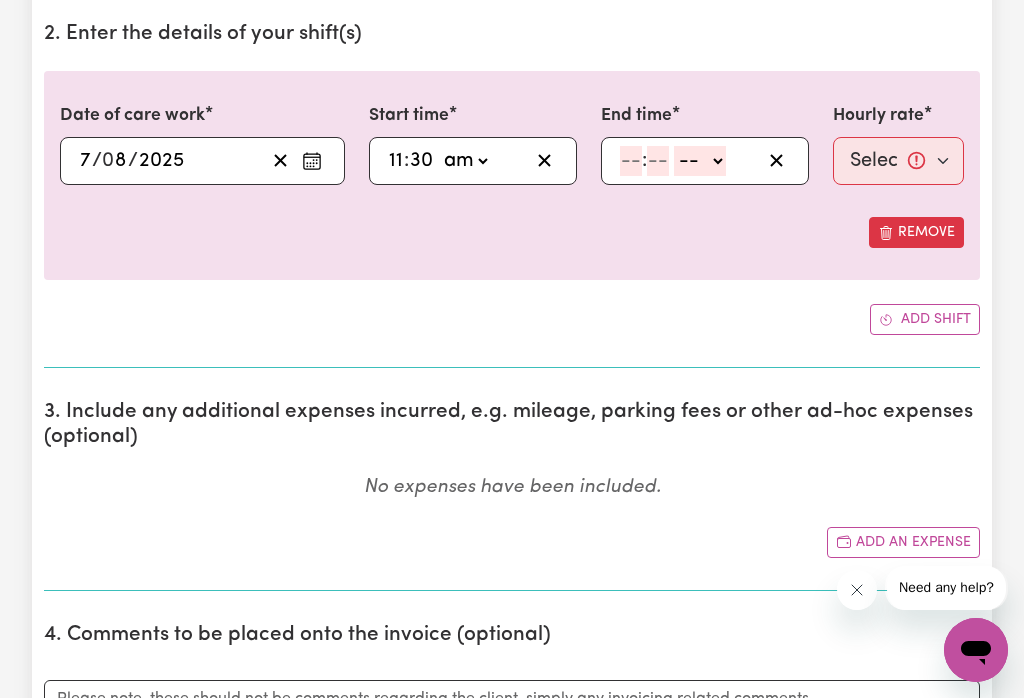 click on "-- am pm" 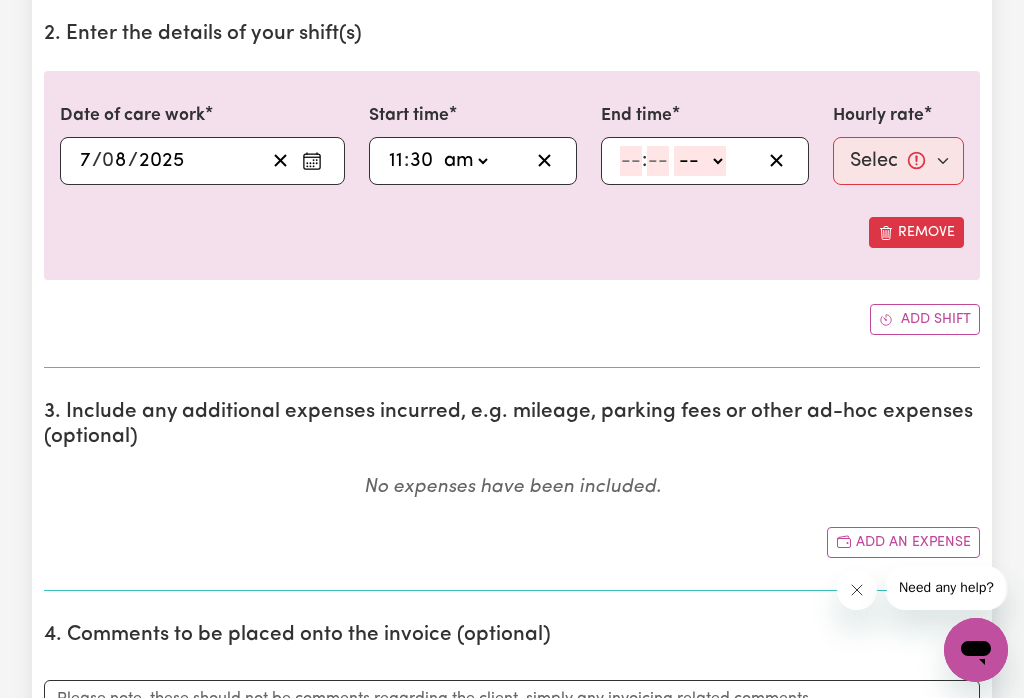 select on "pm" 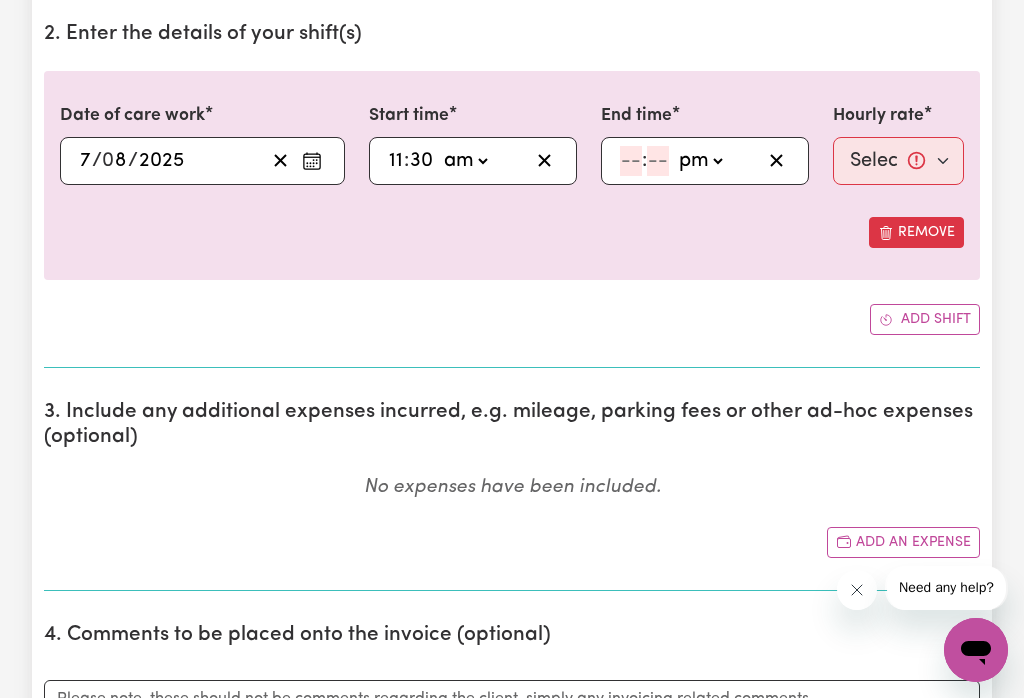 click 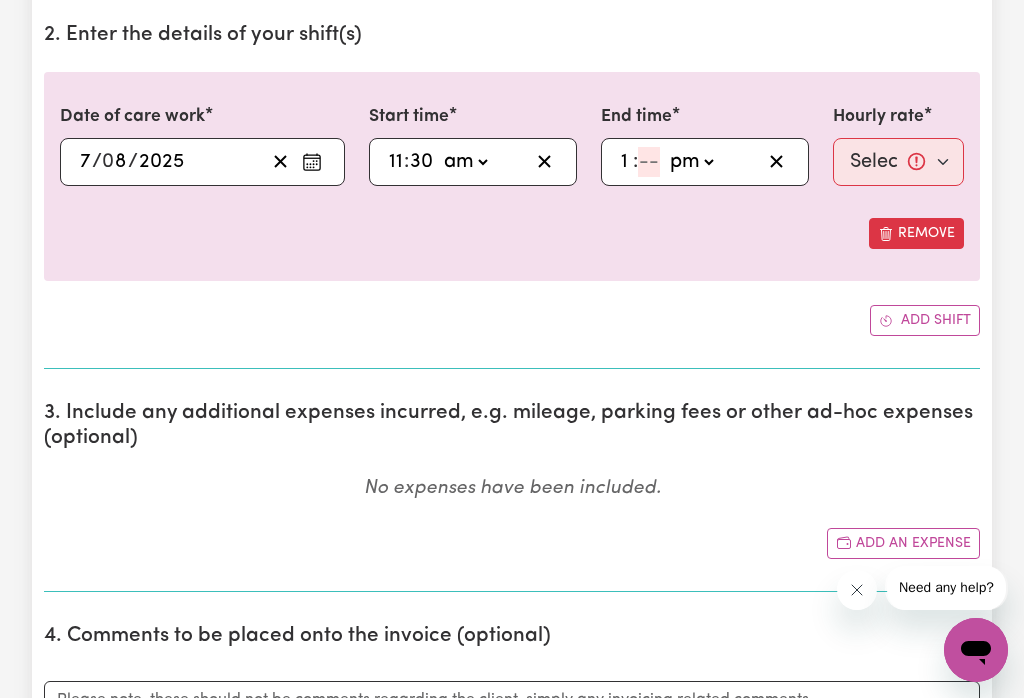type on "10" 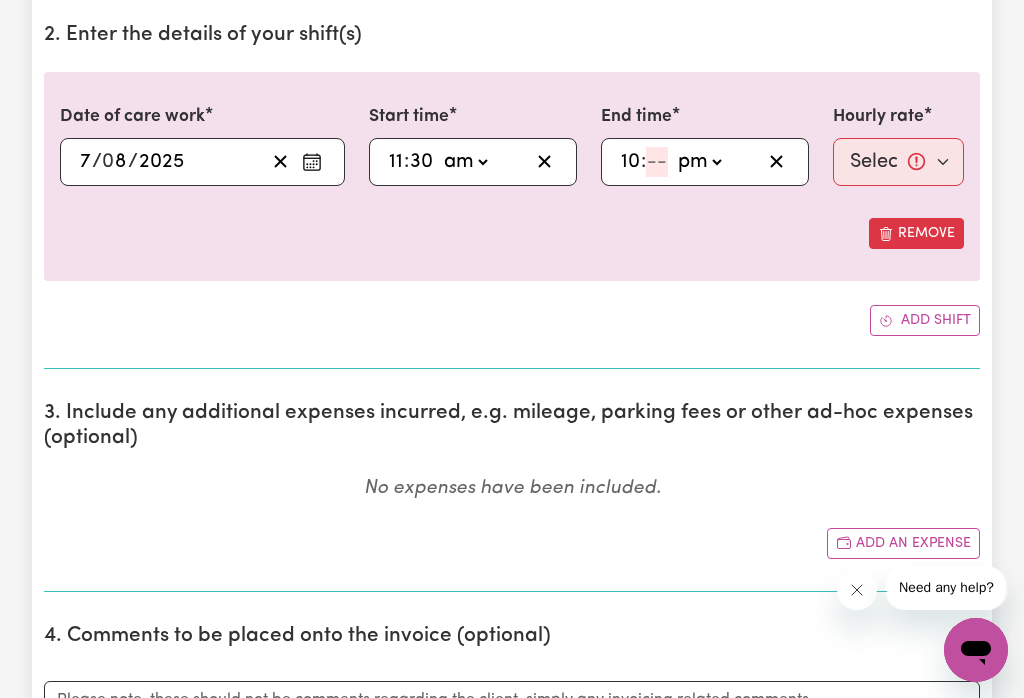 click on "10" 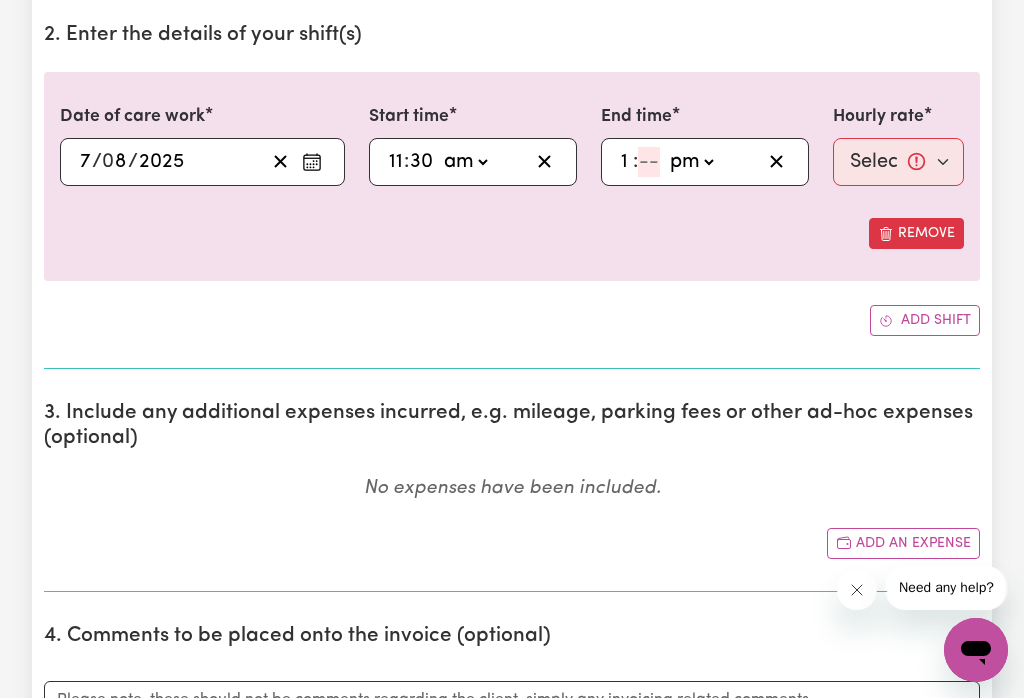 type on "1" 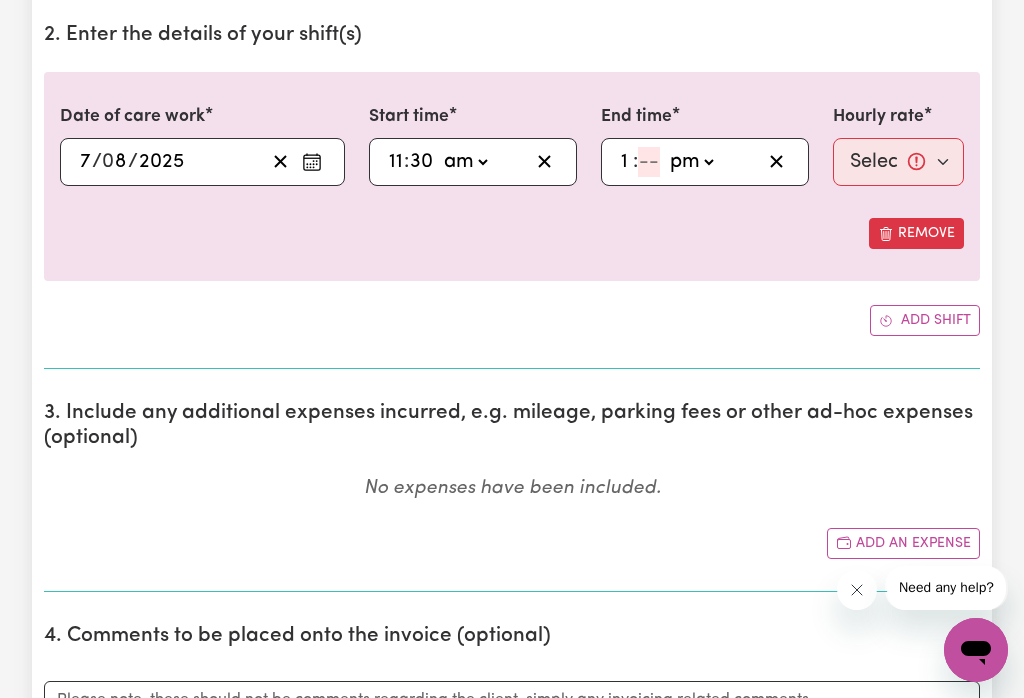 type on "3" 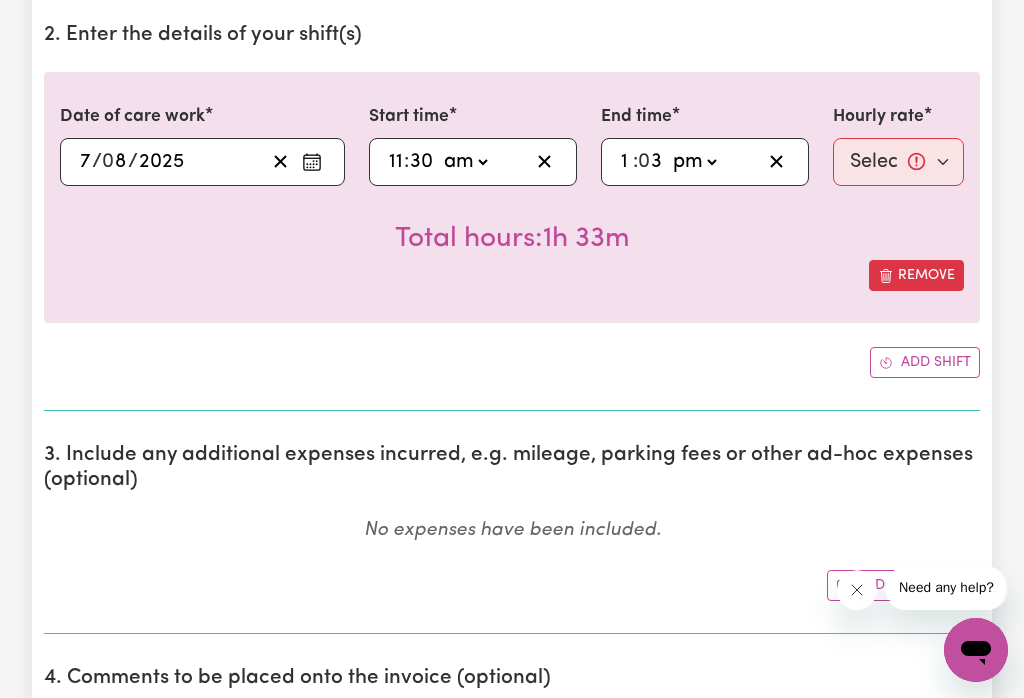type on "13:03" 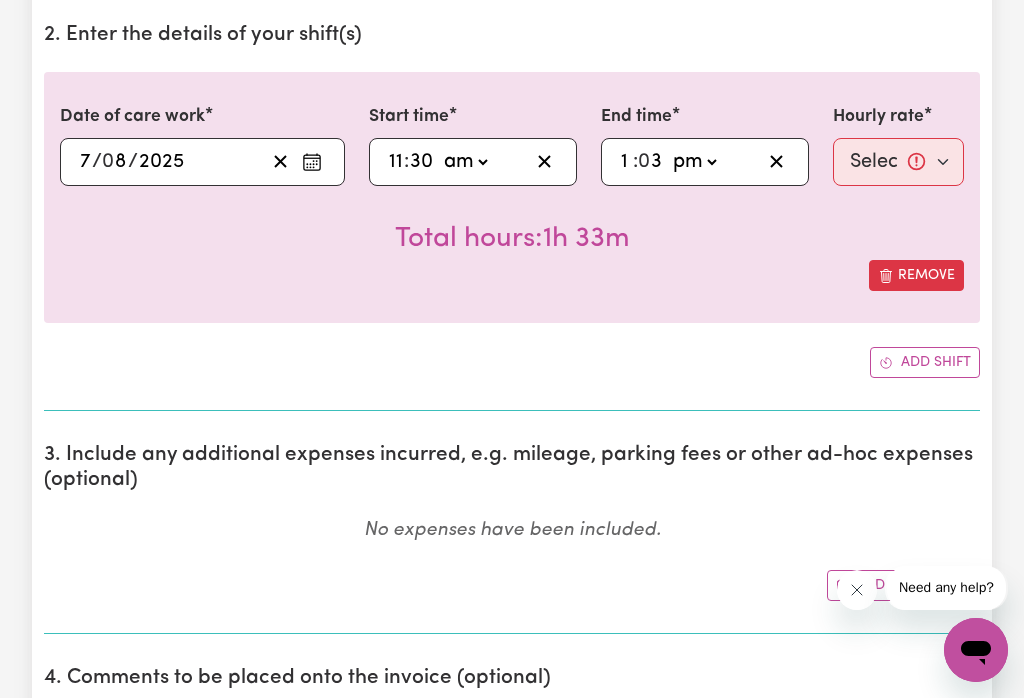 type on "30" 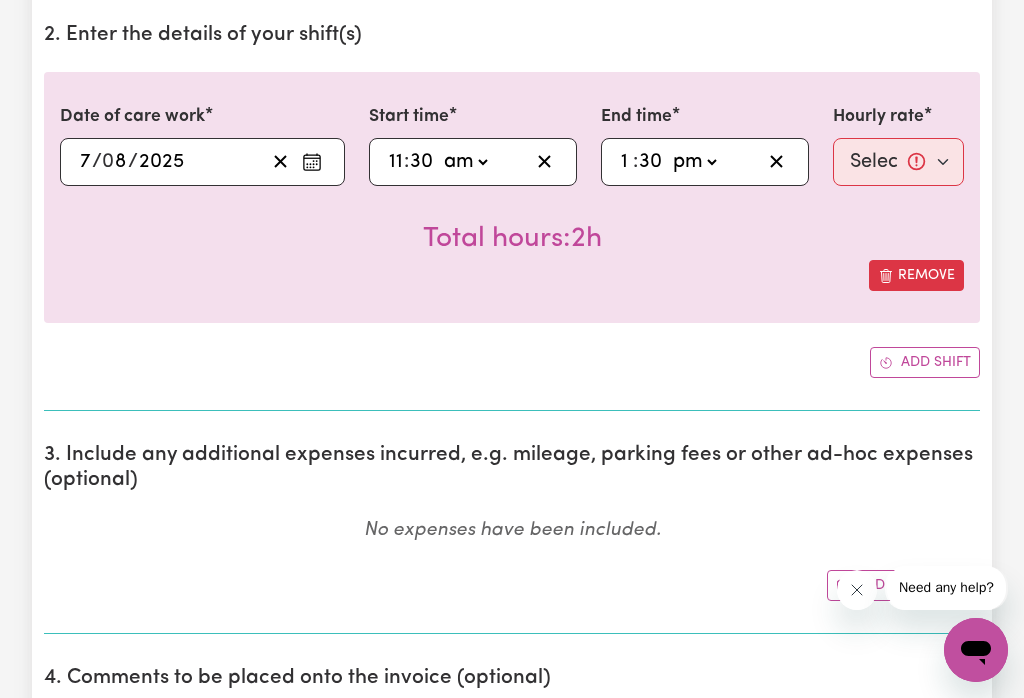 type on "30" 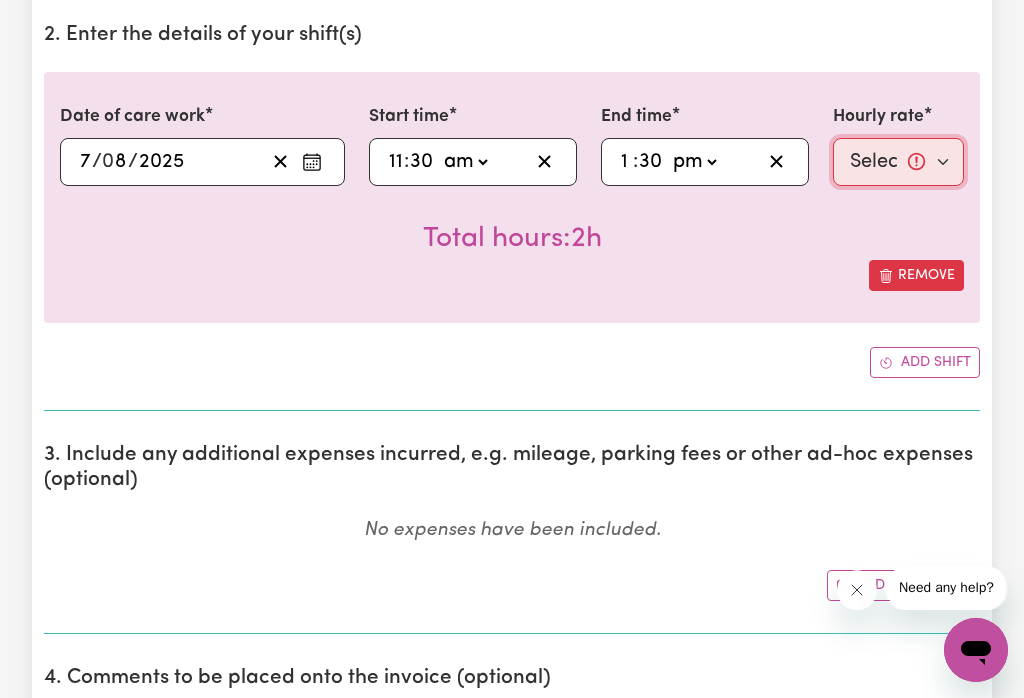 click on "Select rate... [PRICE] (Weekday)" at bounding box center (898, 162) 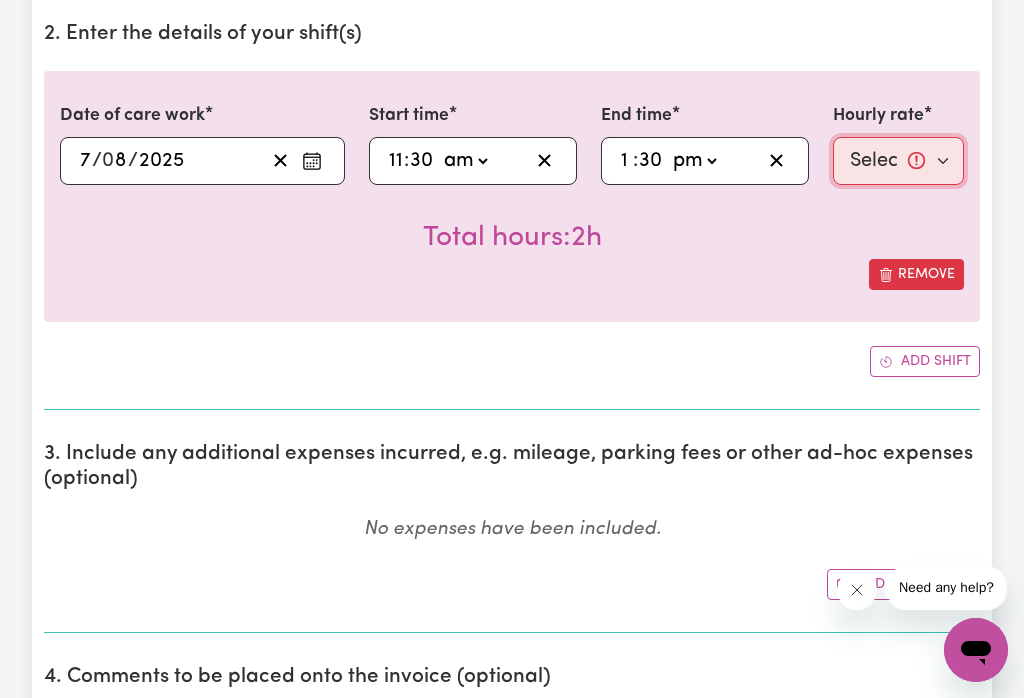 select on "47-Weekday" 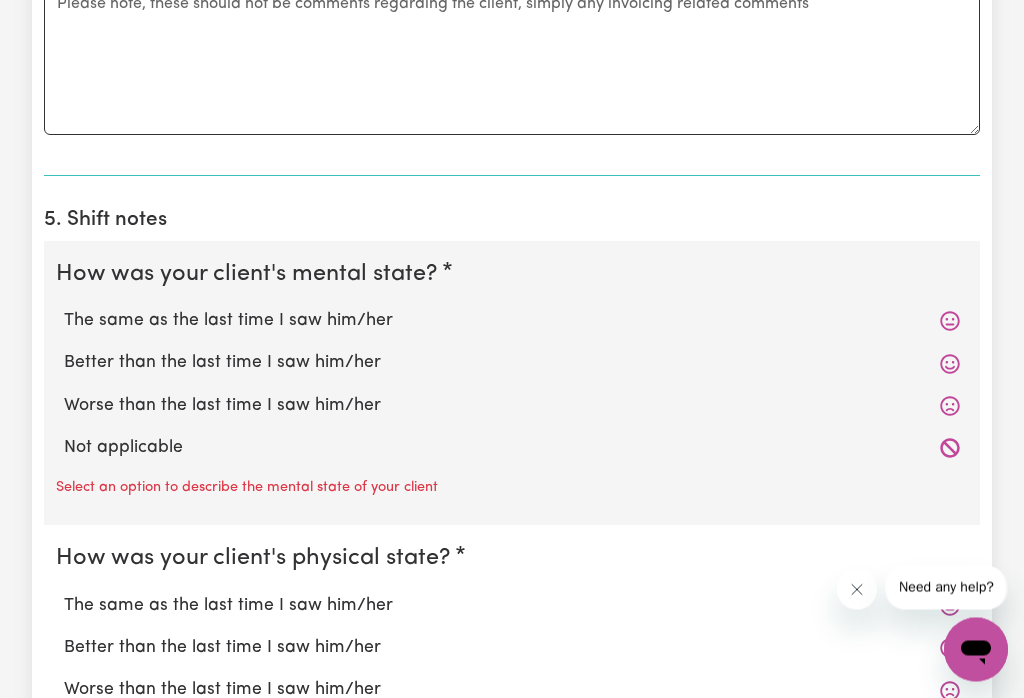 scroll, scrollTop: 1340, scrollLeft: 0, axis: vertical 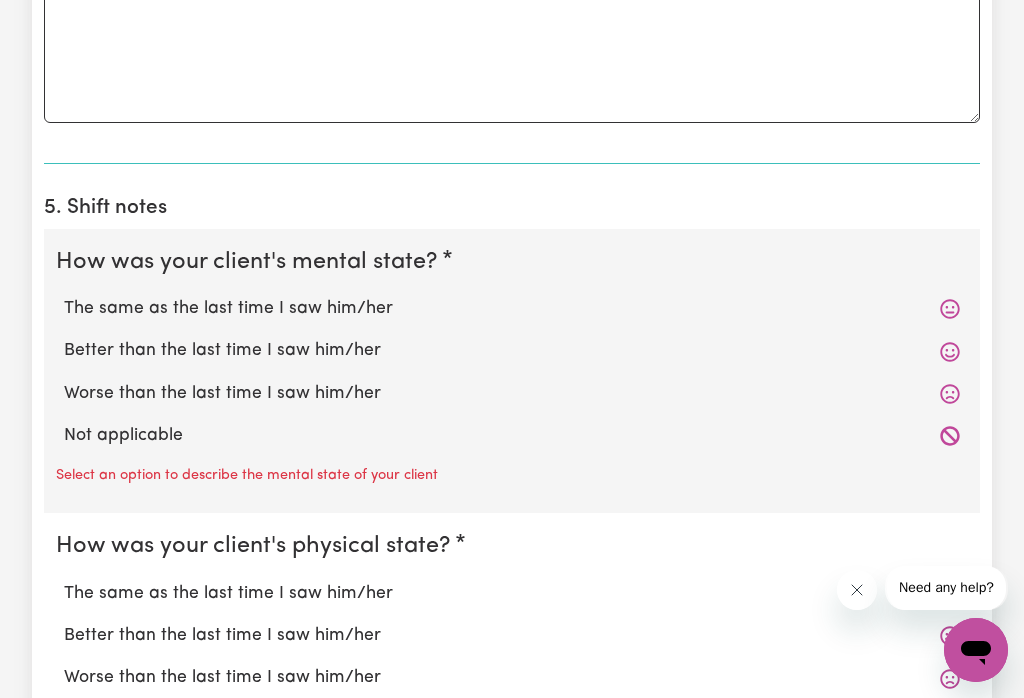 click on "The same as the last time I saw him/her" at bounding box center [512, 309] 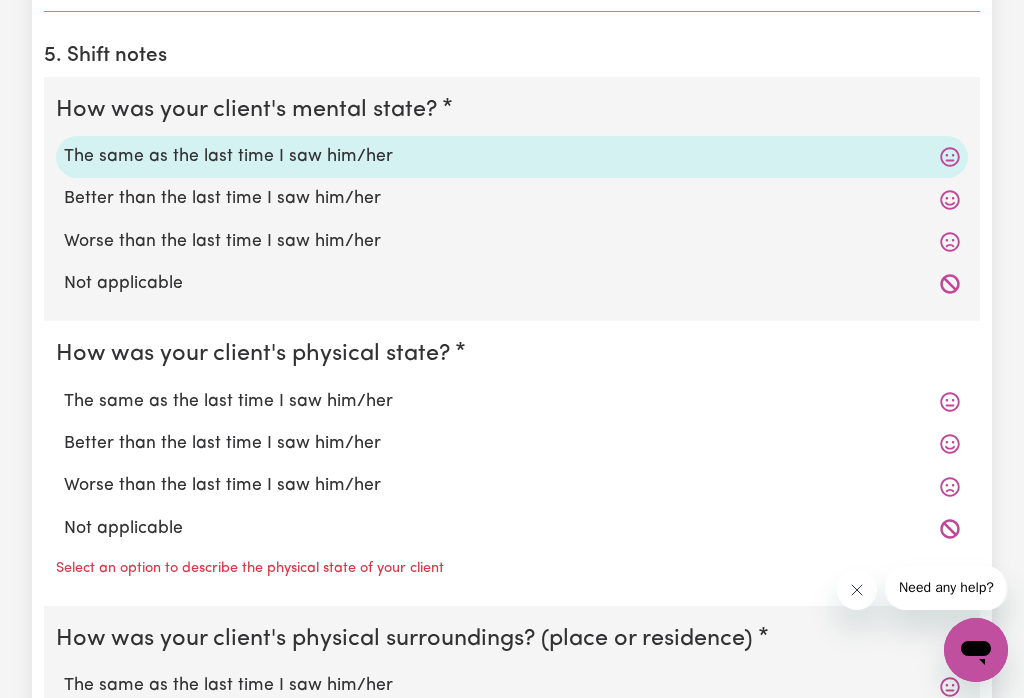 scroll, scrollTop: 1485, scrollLeft: 0, axis: vertical 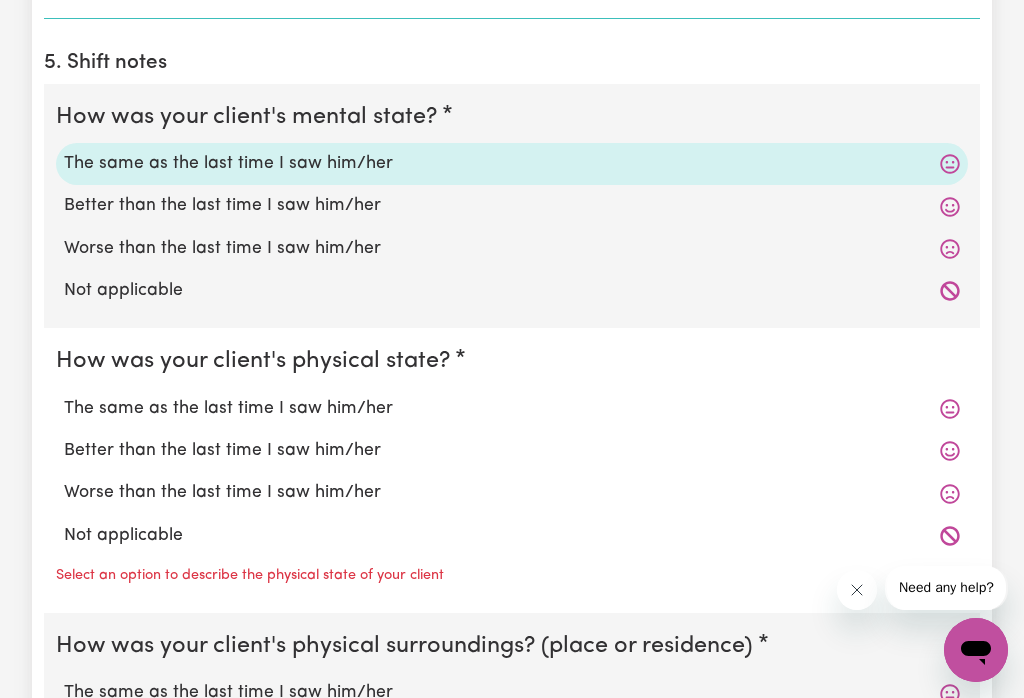 click on "The same as the last time I saw him/her" at bounding box center [512, 409] 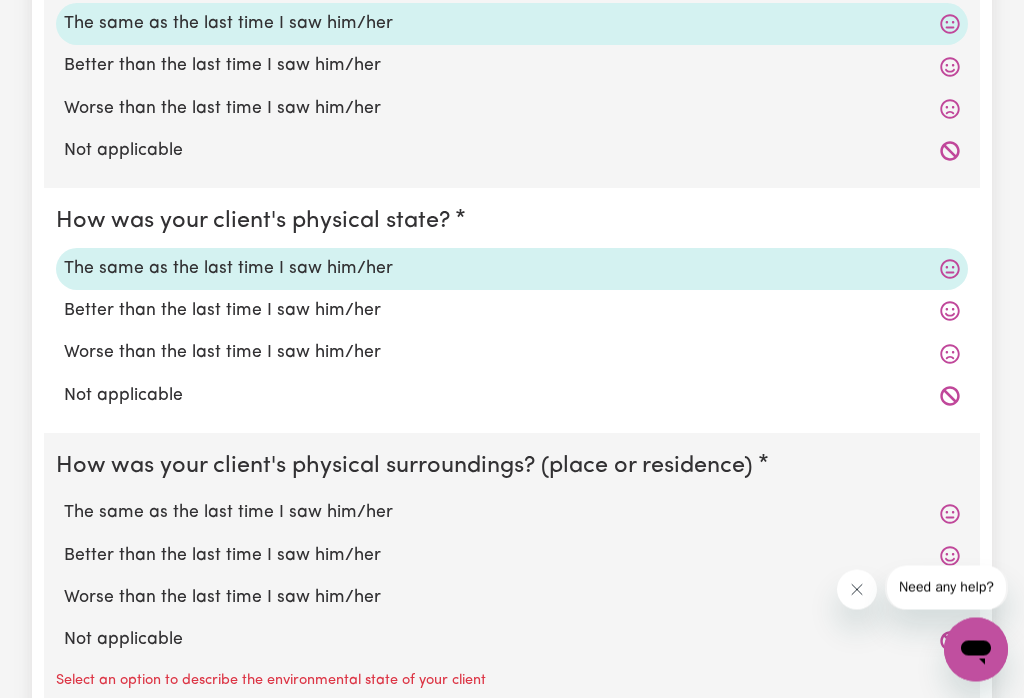 scroll, scrollTop: 1637, scrollLeft: 0, axis: vertical 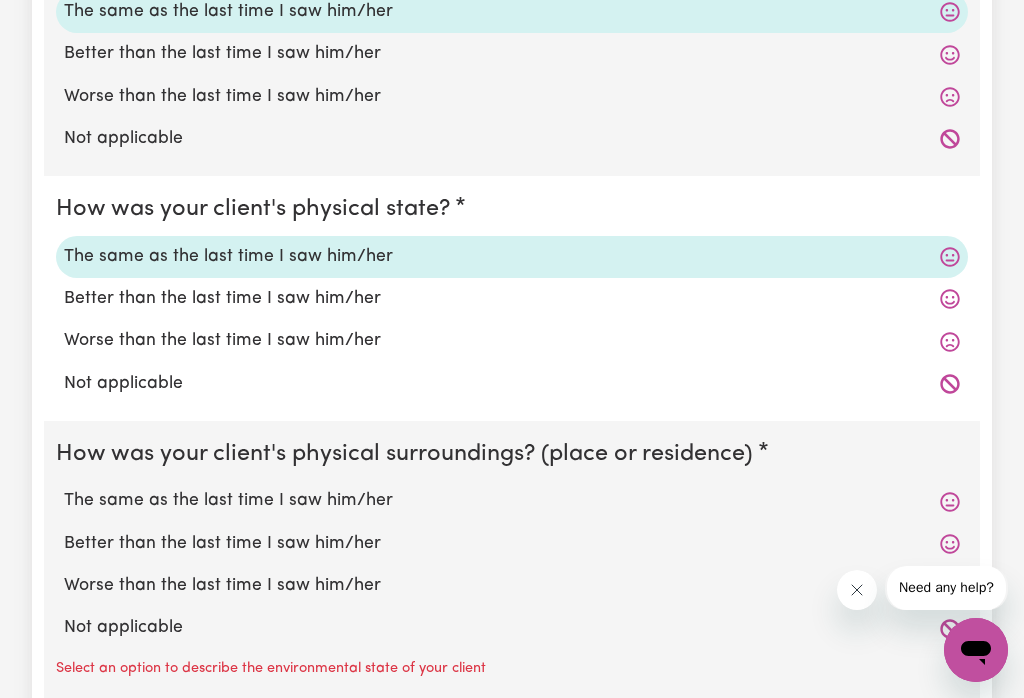 click on "The same as the last time I saw him/her" at bounding box center [512, 501] 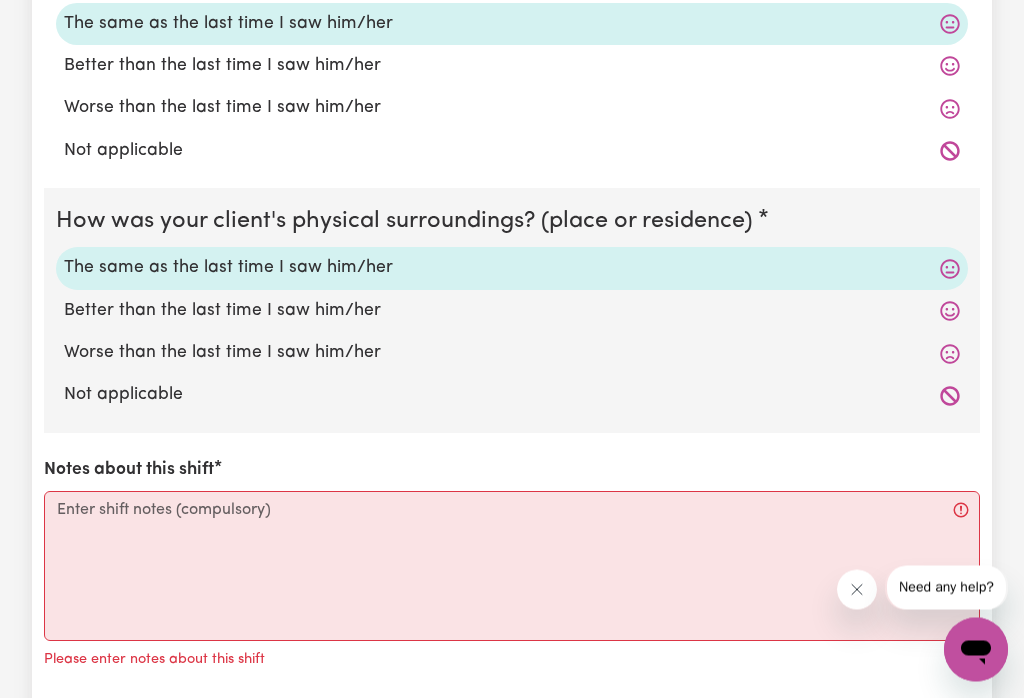 scroll, scrollTop: 1869, scrollLeft: 0, axis: vertical 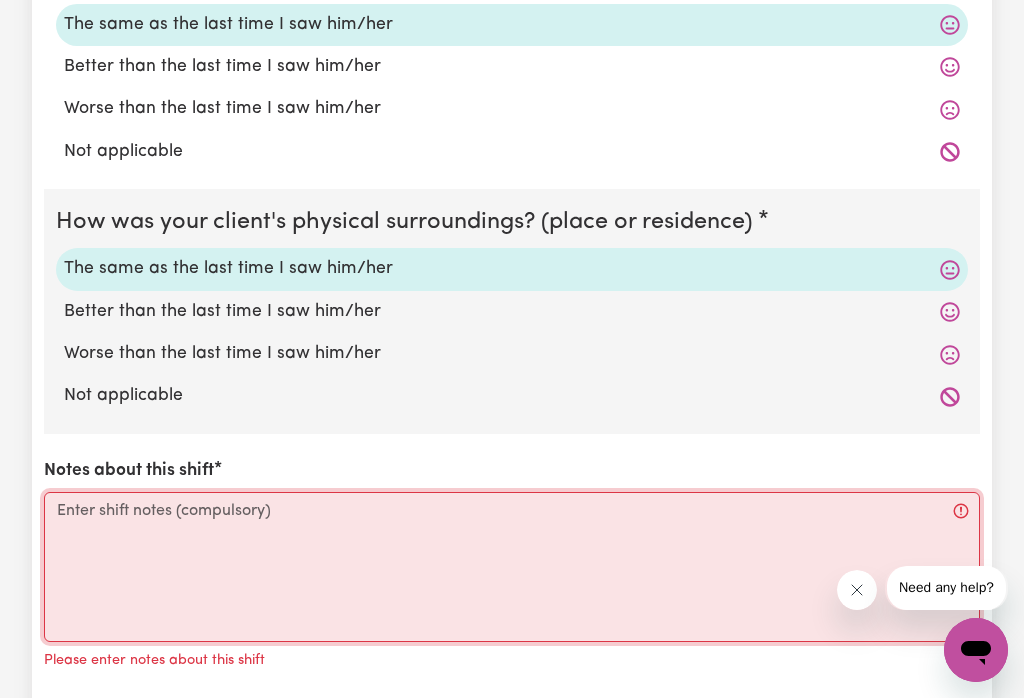 click on "Notes about this shift" at bounding box center [512, 567] 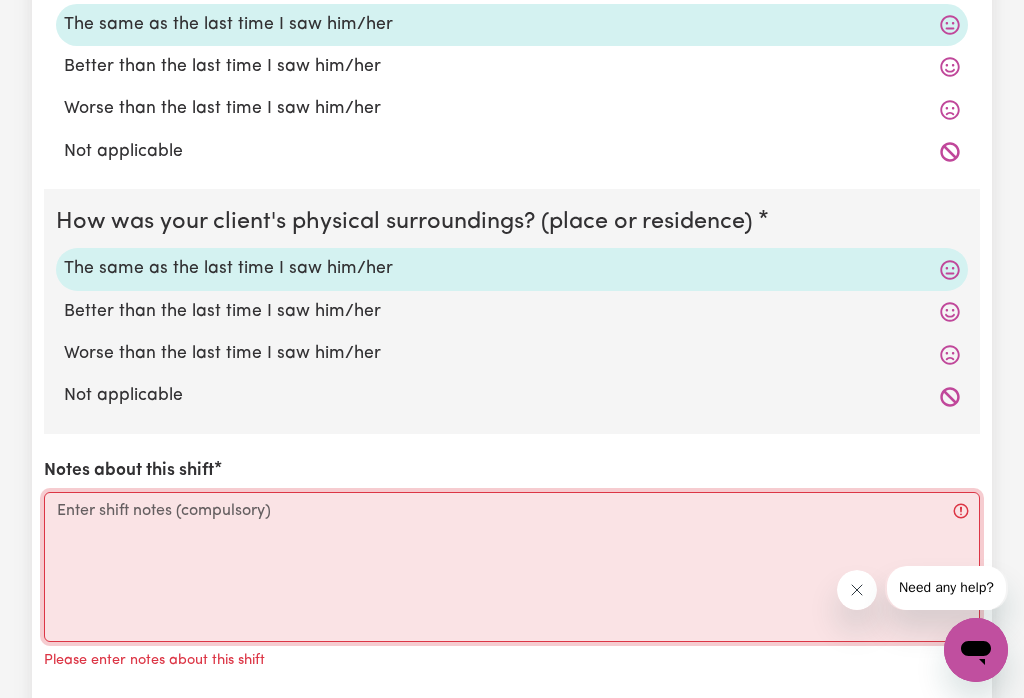 scroll, scrollTop: 1868, scrollLeft: 0, axis: vertical 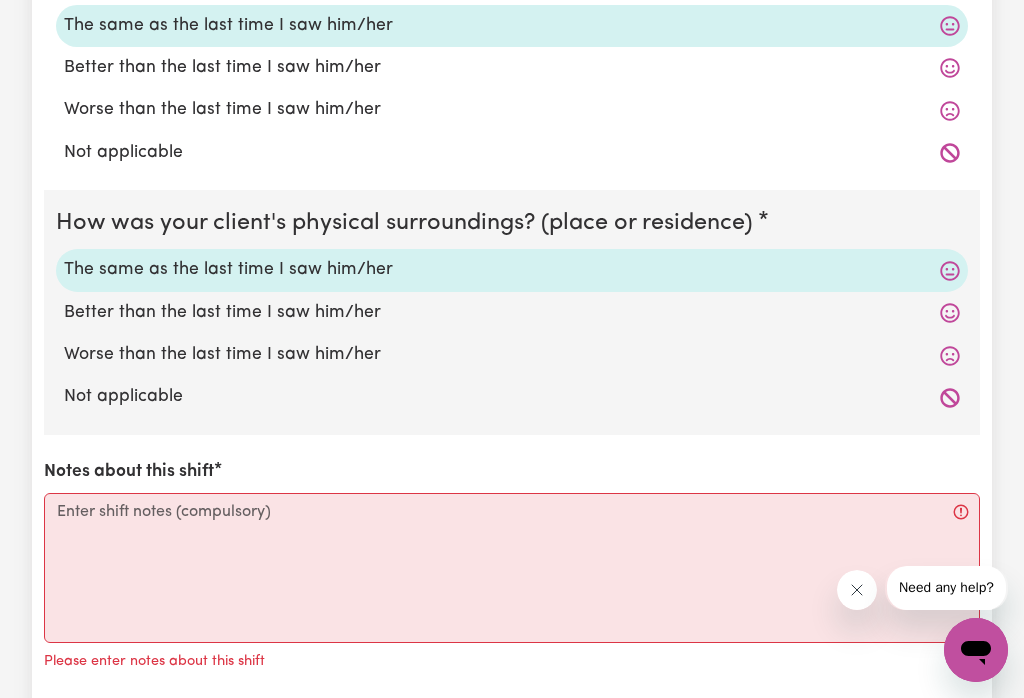 click on "Submit Hours 1. Fill in your details below to claim your payment Job title Select the job you're submitting hours for... [[PERSON NAME]] Careworker for Italian Lady [[PERSON NAME]] Personal Carer for Italian Lady in [CITY] [[PERSON NAME]] Support Worker required at [CITY], [STATE] for Admin, Domestic Assistance, and Social Companionship [[PERSON NAME]] Social Companionship [[PERSON NAME]] Personal Carer for aged gentleman in [CITY] Preview Job Your ABN [ABN] To include or update your ABN, update your profile . 2. Enter the details of your shift(s) Date of care work [DATE]-[MONTH]-[YEAR] [DATE] / [MONTH] / [YEAR] « ‹ [MONTH] [YEAR] › » Mon Tue Wed Thu Fri Sat Sun 28 29 30 31 1 2 3 4 5 6 7 8 9 10 11 12 13 14 15 16 17 18 19 20 21 22 23 24 25 26 27 28 29 30 31 Start time [TIME] [AM/PM] [TIME] [AM/PM] End time [TIME] [AM/PM] [TIME] [AM/PM] Hourly rate Select rate... $[PRICE] (Weekday) Total hours: 2h Remove Add shift No expenses have been included. Add an expense 4. Comments to be placed onto the invoice (optional)" at bounding box center [512, -443] 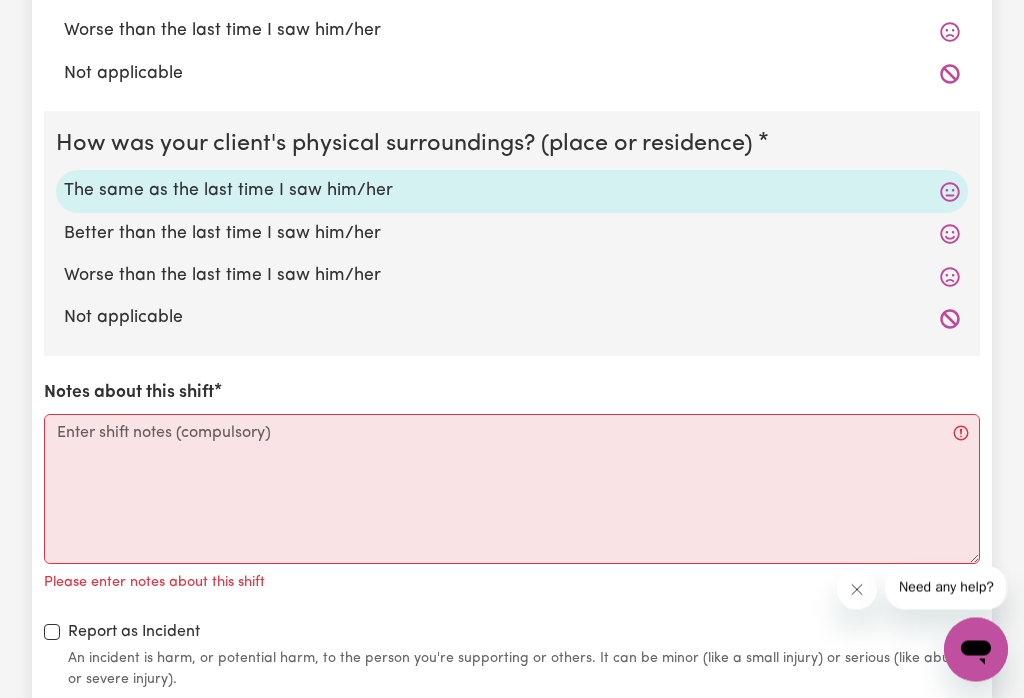 scroll, scrollTop: 1943, scrollLeft: 0, axis: vertical 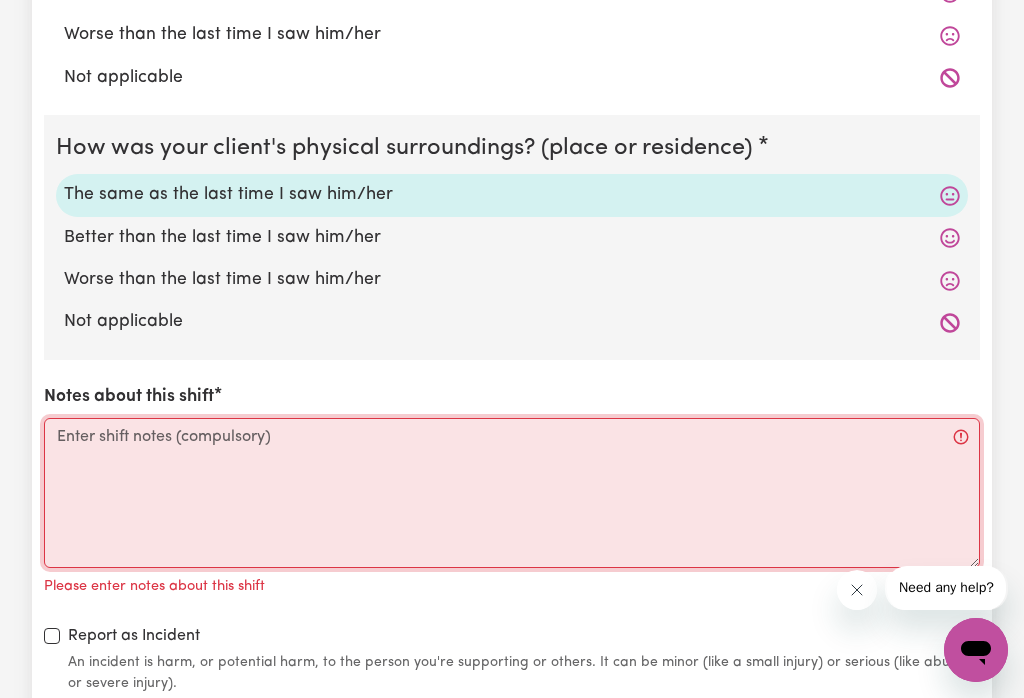 click on "Notes about this shift" at bounding box center [512, 493] 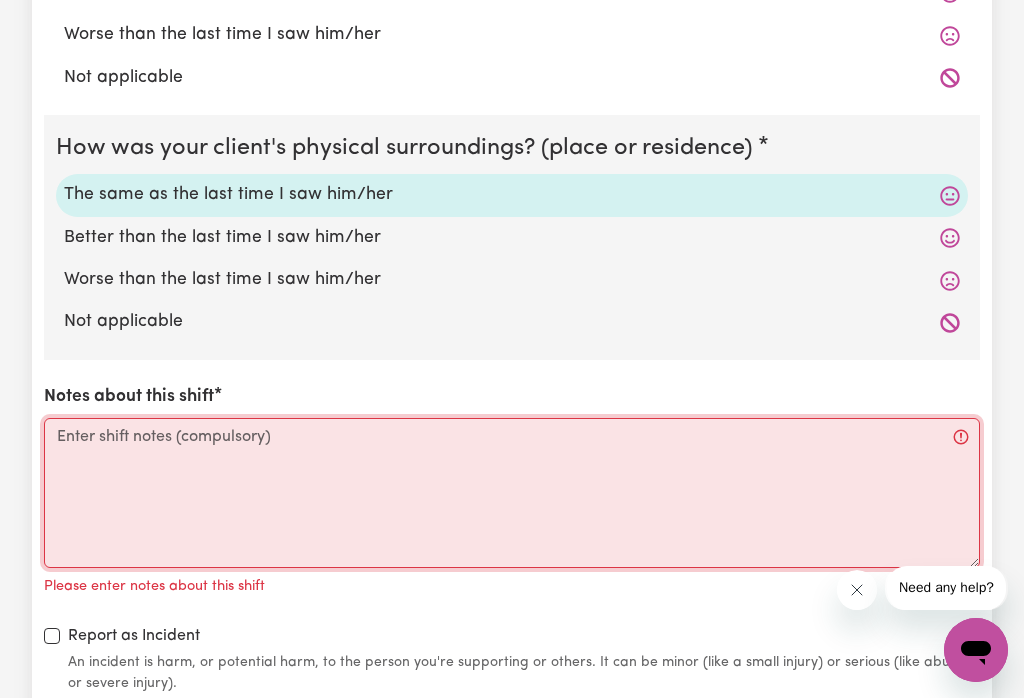 scroll, scrollTop: 1942, scrollLeft: 0, axis: vertical 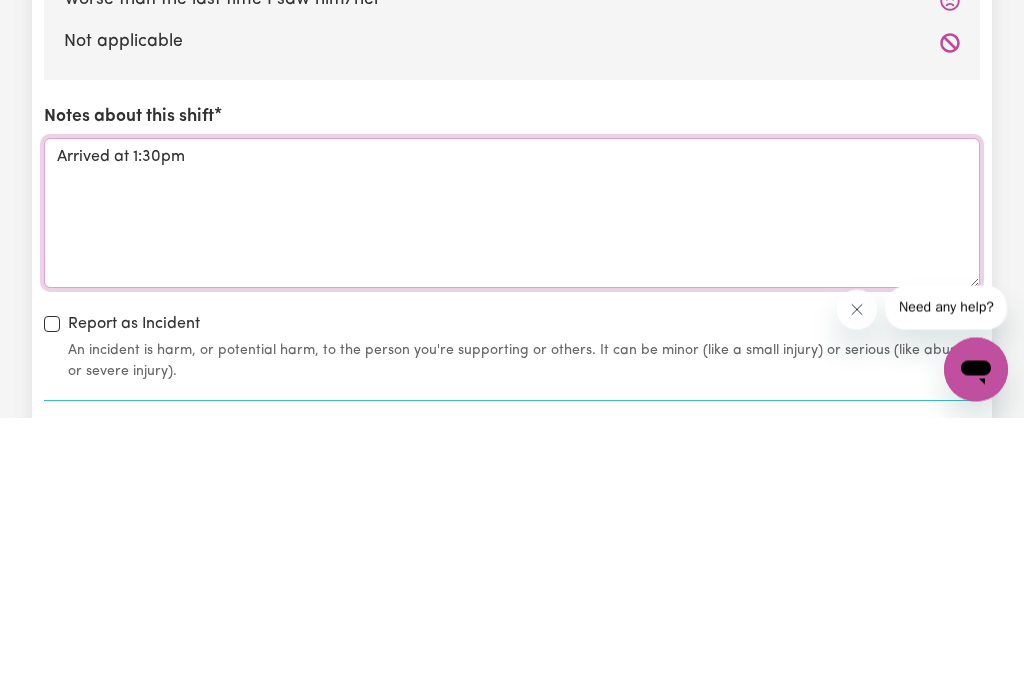 click on "Arrived at 1:30pm" at bounding box center [512, 494] 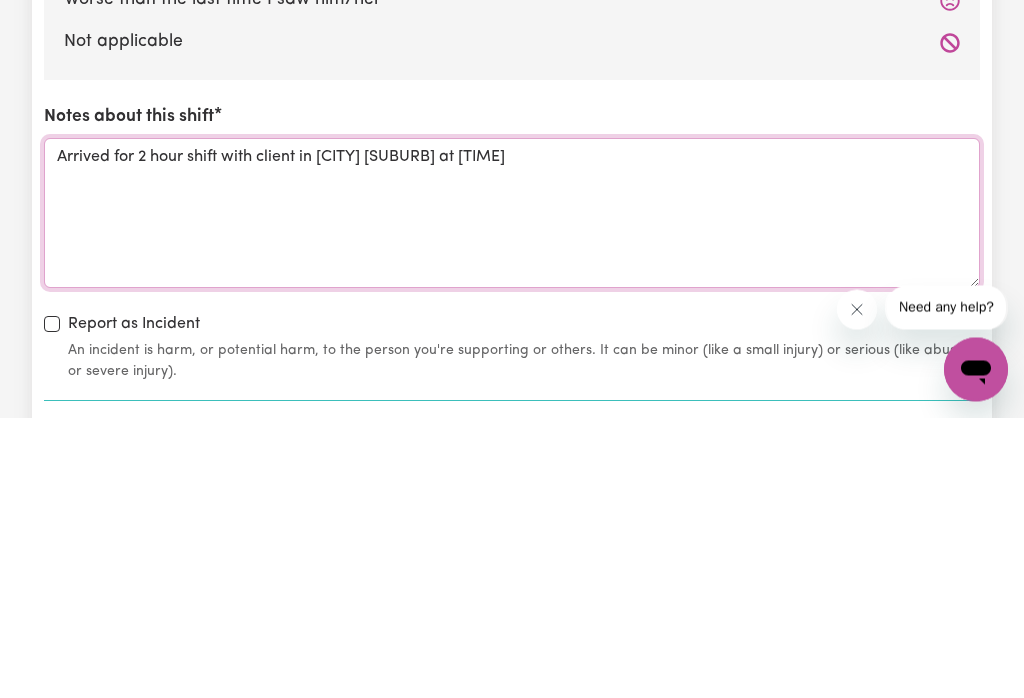 click on "Arrived for 2 hour shift with client in [CITY] [SUBURB] at [TIME]" at bounding box center [512, 494] 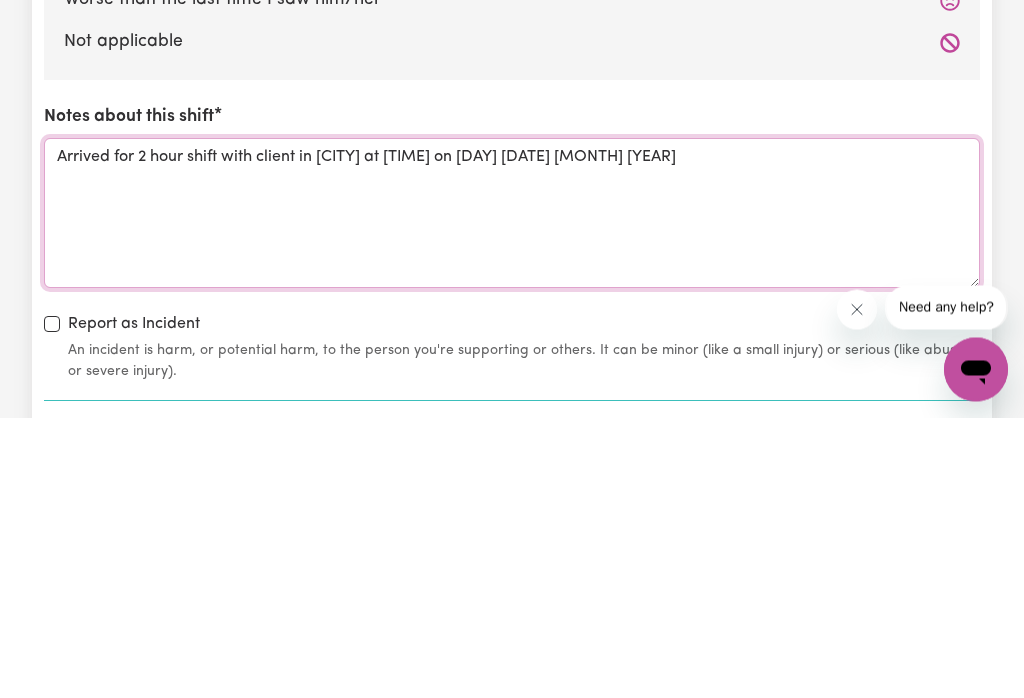 click on "Arrived for 2 hour shift with client in [CITY] at [TIME] on [DAY] [DATE] [MONTH] [YEAR]" at bounding box center (512, 494) 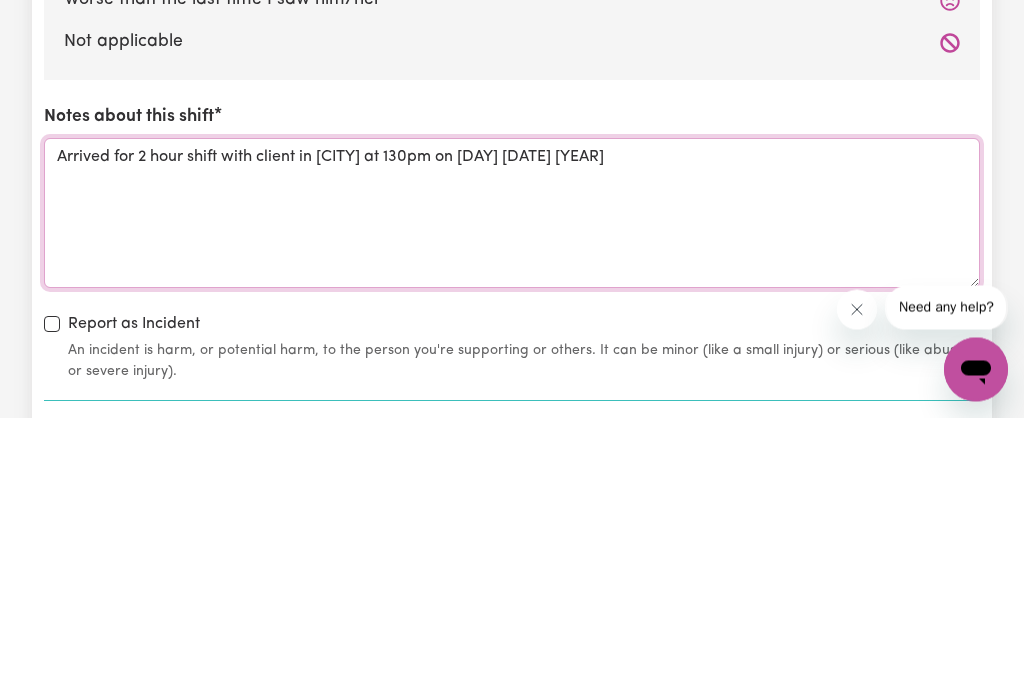 click on "Arrived for 2 hour shift with client in [CITY] at 130pm on [DAY] [DATE] [YEAR]" at bounding box center [512, 494] 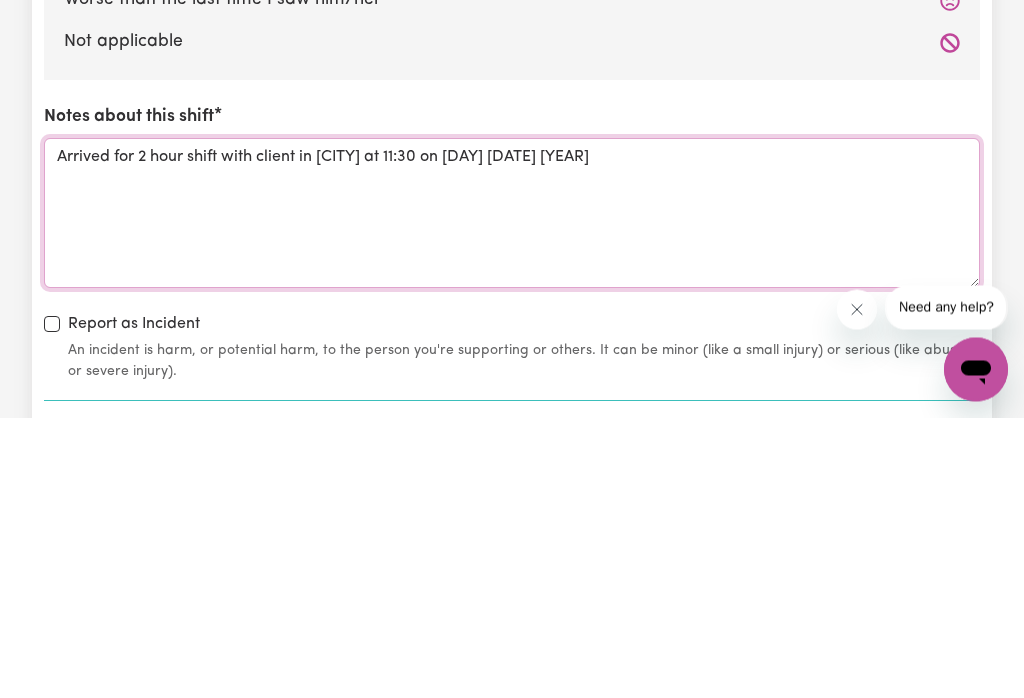 click on "Arrived for 2 hour shift with client in [CITY] at 11:30 on [DAY] [DATE] [YEAR]" at bounding box center [512, 494] 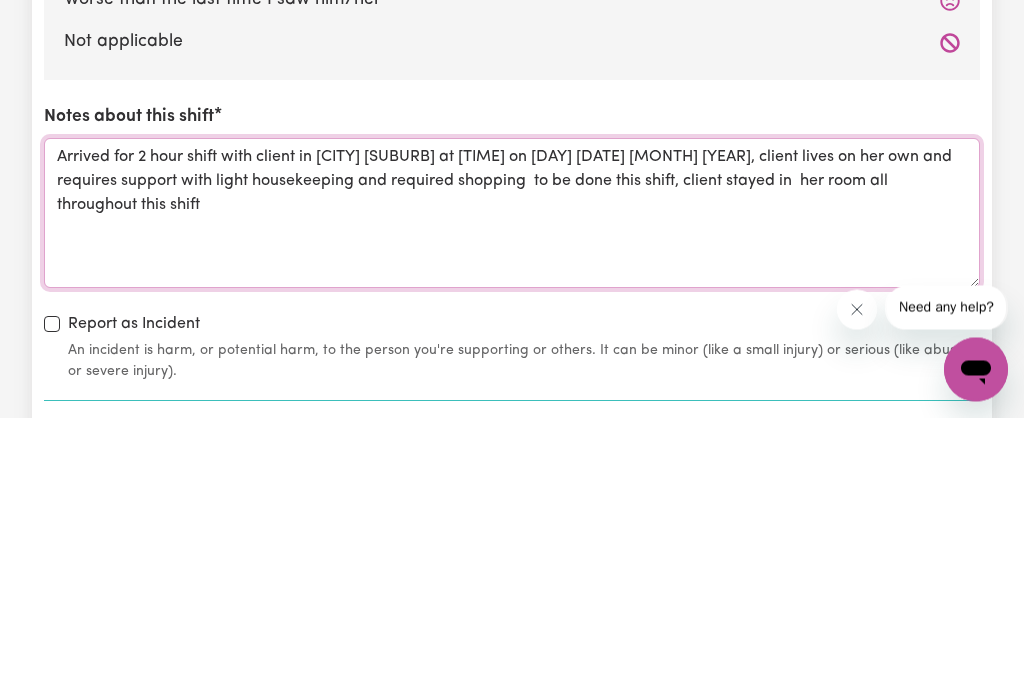 click on "Arrived for 2 hour shift with client in [CITY] [SUBURB] at [TIME] on [DAY] [DATE] [MONTH] [YEAR], client lives on her own and requires support with light housekeeping and required shopping  to be done this shift, client stayed in  her room all throughout this shift" at bounding box center [512, 494] 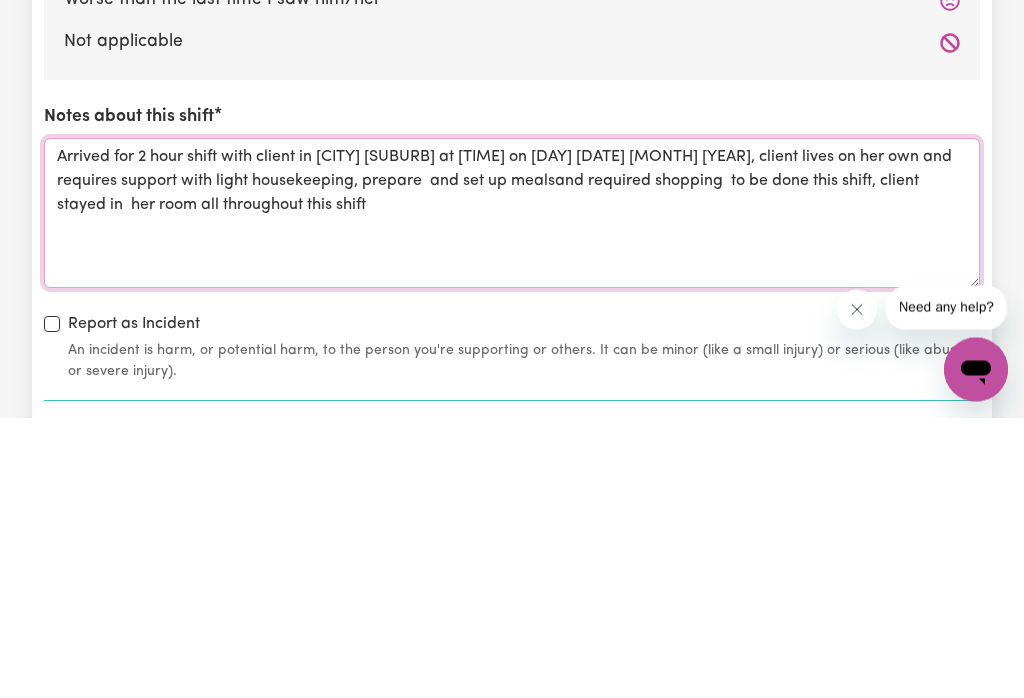 click on "Arrived for 2 hour shift with client in [CITY] [SUBURB] at [TIME] on [DAY] [DATE] [MONTH] [YEAR], client lives on her own and requires support with light housekeeping, prepare  and set up mealsand required shopping  to be done this shift, client stayed in  her room all throughout this shift" at bounding box center (512, 494) 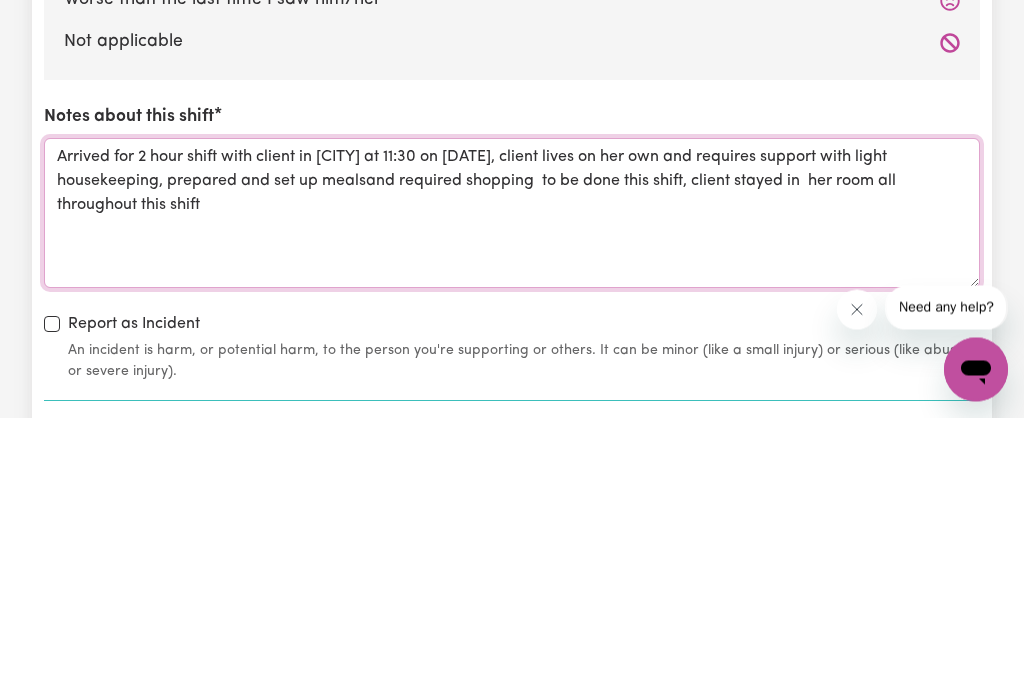 click on "Arrived for 2 hour shift with client in [CITY] at 11:30 on [DATE], client lives on her own and requires support with light housekeeping, prepared and set up mealsand required shopping  to be done this shift, client stayed in  her room all throughout this shift" at bounding box center [512, 494] 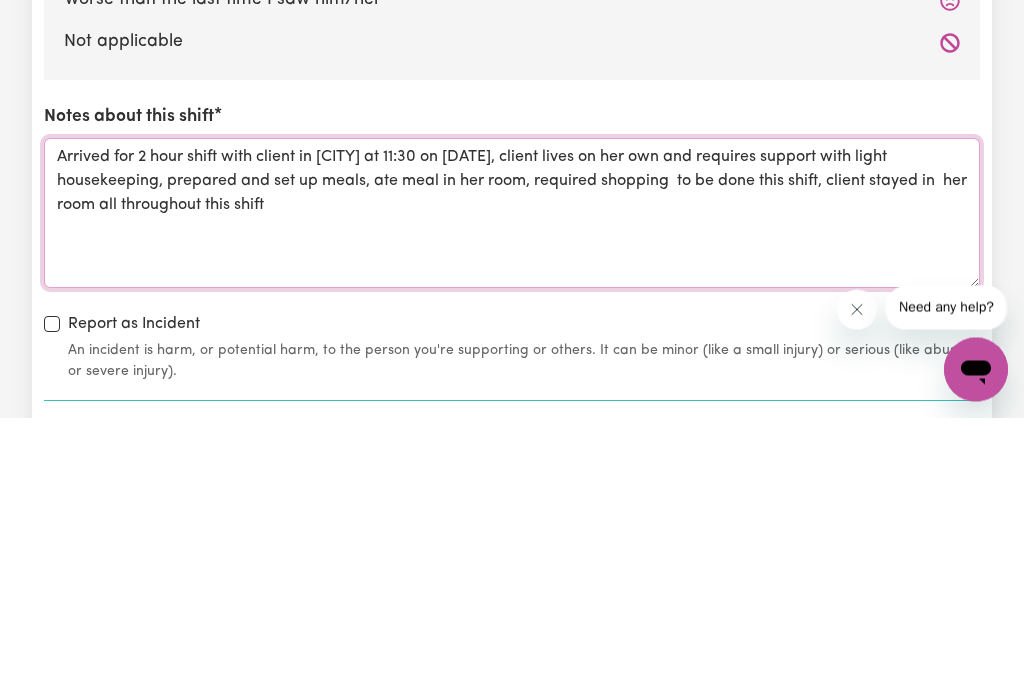 click on "Arrived for 2 hour shift with client in [CITY] at 11:30 on [DATE], client lives on her own and requires support with light housekeeping, prepared and set up meals, ate meal in her room, required shopping  to be done this shift, client stayed in  her room all throughout this shift" at bounding box center [512, 494] 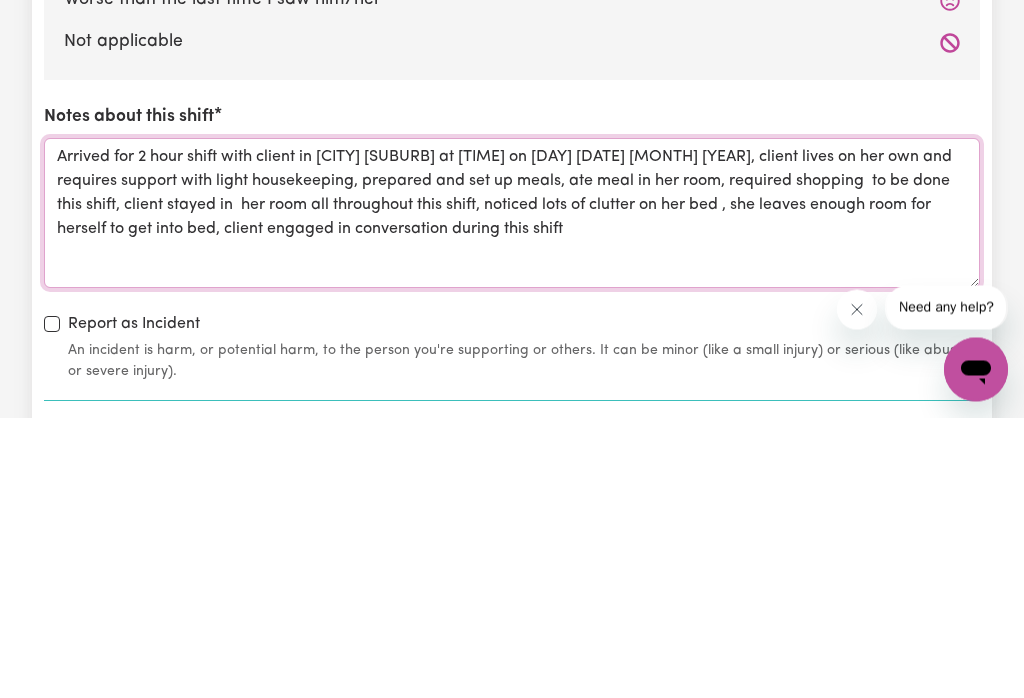 click on "Arrived for 2 hour shift with client in [CITY] [SUBURB] at [TIME] on [DAY] [DATE] [MONTH] [YEAR], client lives on her own and requires support with light housekeeping, prepared and set up meals, ate meal in her room, required shopping  to be done this shift, client stayed in  her room all throughout this shift, noticed lots of clutter on her bed , she leaves enough room for herself to get into bed, client engaged in conversation during this shift" at bounding box center (512, 494) 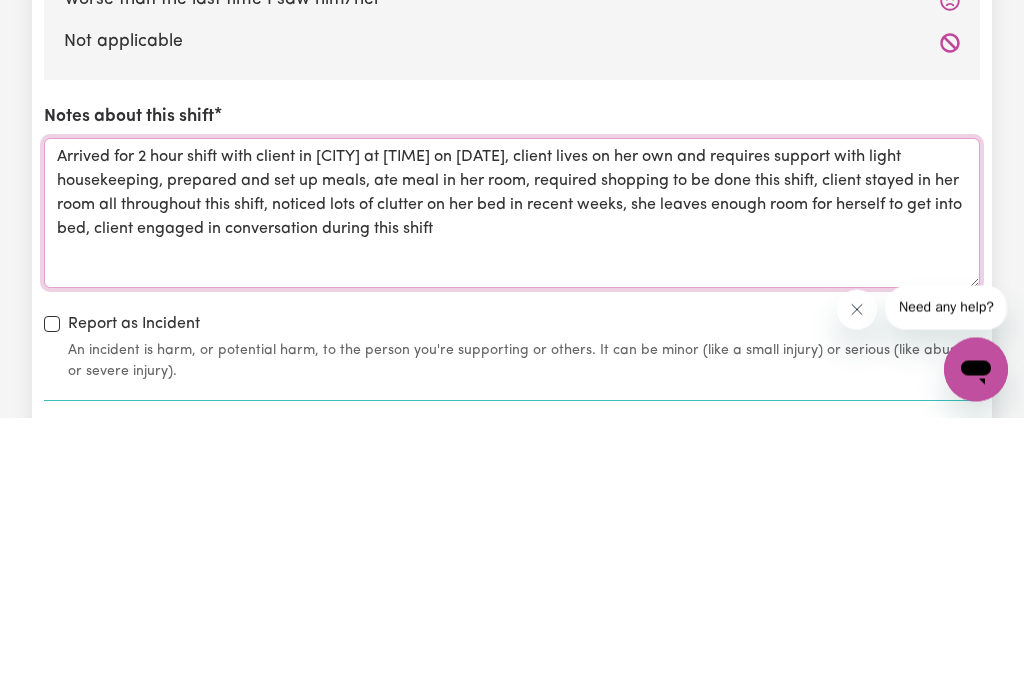click on "Arrived for 2 hour shift with client in [CITY] at [TIME] on [DATE], client lives on her own and requires support with light housekeeping, prepared and set up meals, ate meal in her room, required shopping to be done this shift, client stayed in her room all throughout this shift, noticed lots of clutter on her bed in recent weeks, she leaves enough room for herself to get into bed, client engaged in conversation during this shift" at bounding box center (512, 494) 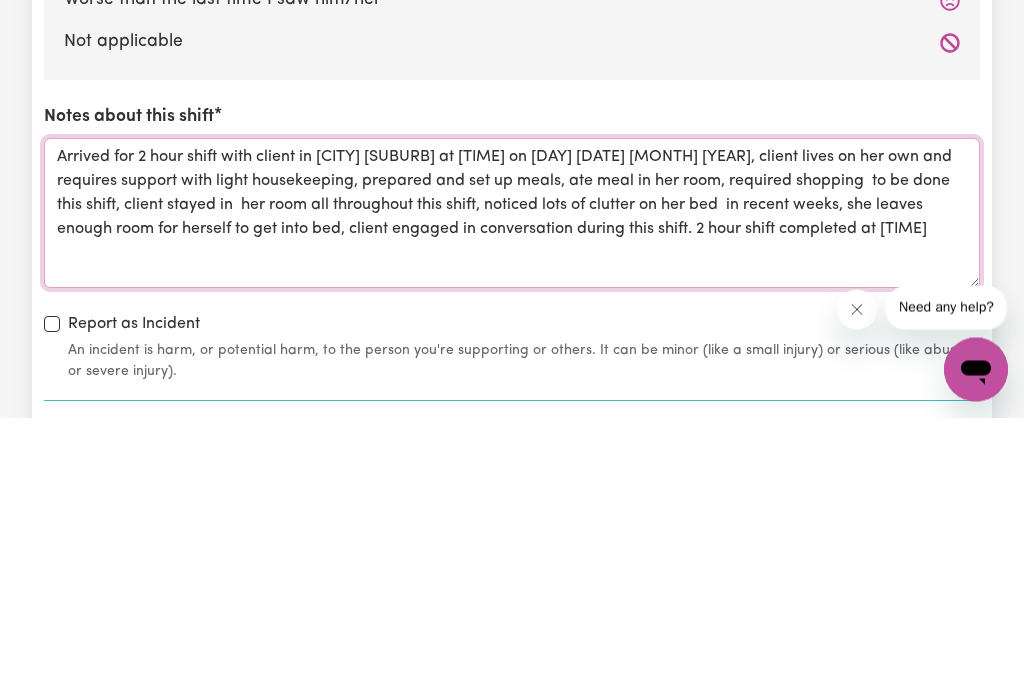 click on "Arrived for 2 hour shift with client in [CITY] [SUBURB] at [TIME] on [DAY] [DATE] [MONTH] [YEAR], client lives on her own and requires support with light housekeeping, prepared and set up meals, ate meal in her room, required shopping  to be done this shift, client stayed in  her room all throughout this shift, noticed lots of clutter on her bed  in recent weeks, she leaves enough room for herself to get into bed, client engaged in conversation during this shift. 2 hour shift completed at [TIME]" at bounding box center (512, 494) 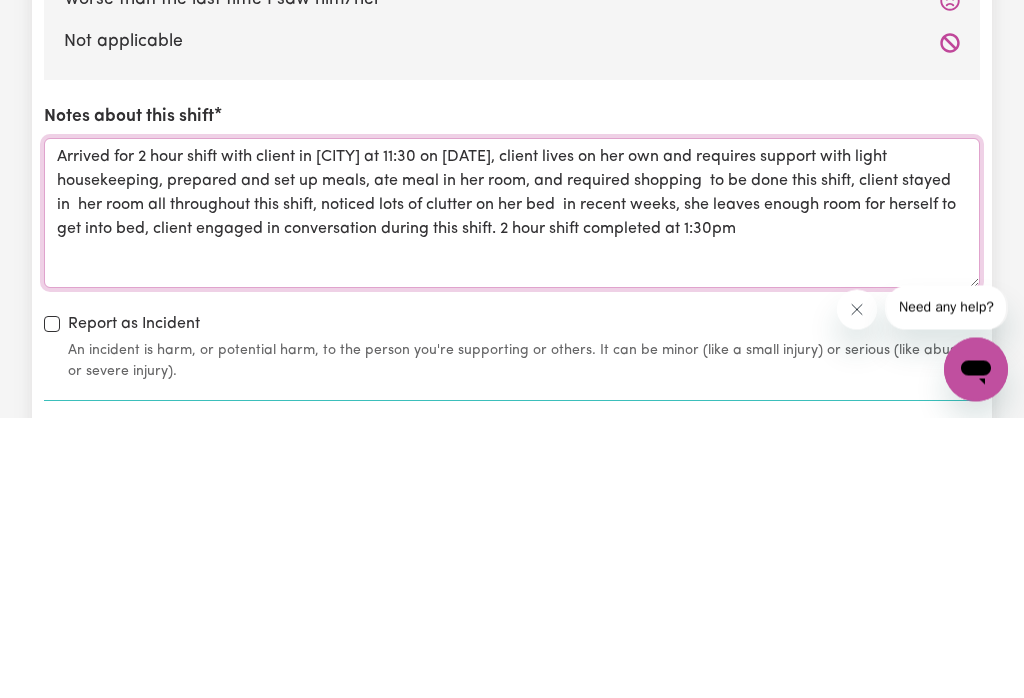 click on "Arrived for 2 hour shift with client in [CITY] at 11:30 on [DATE], client lives on her own and requires support with light housekeeping, prepared and set up meals, ate meal in her room, and required shopping  to be done this shift, client stayed in  her room all throughout this shift, noticed lots of clutter on her bed  in recent weeks, she leaves enough room for herself to get into bed, client engaged in conversation during this shift. 2 hour shift completed at 1:30pm" at bounding box center [512, 494] 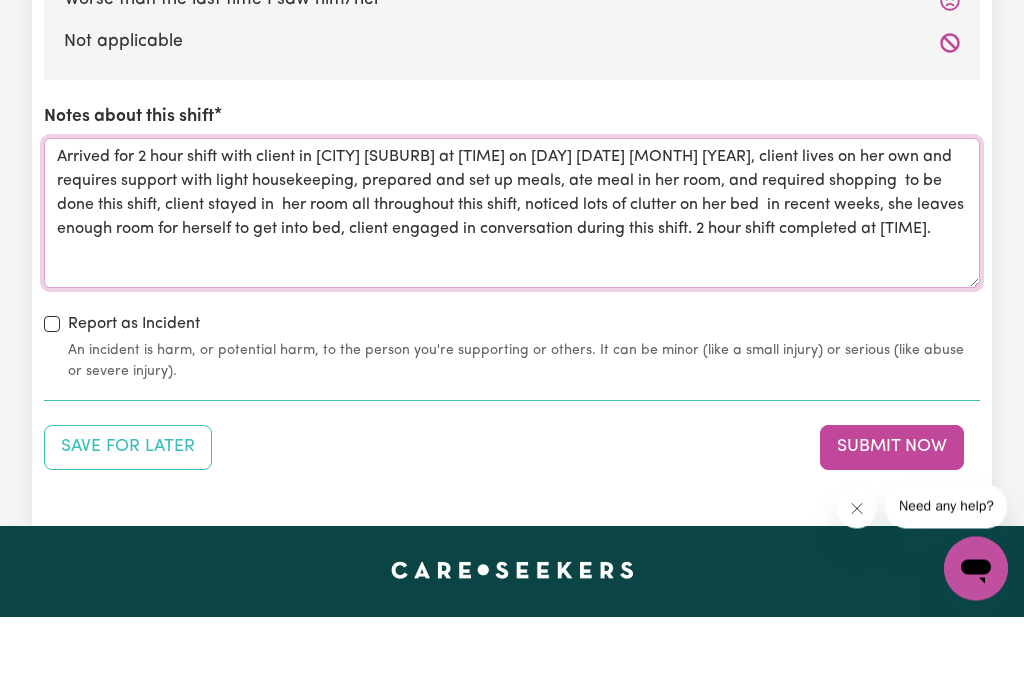 scroll, scrollTop: 2199, scrollLeft: 0, axis: vertical 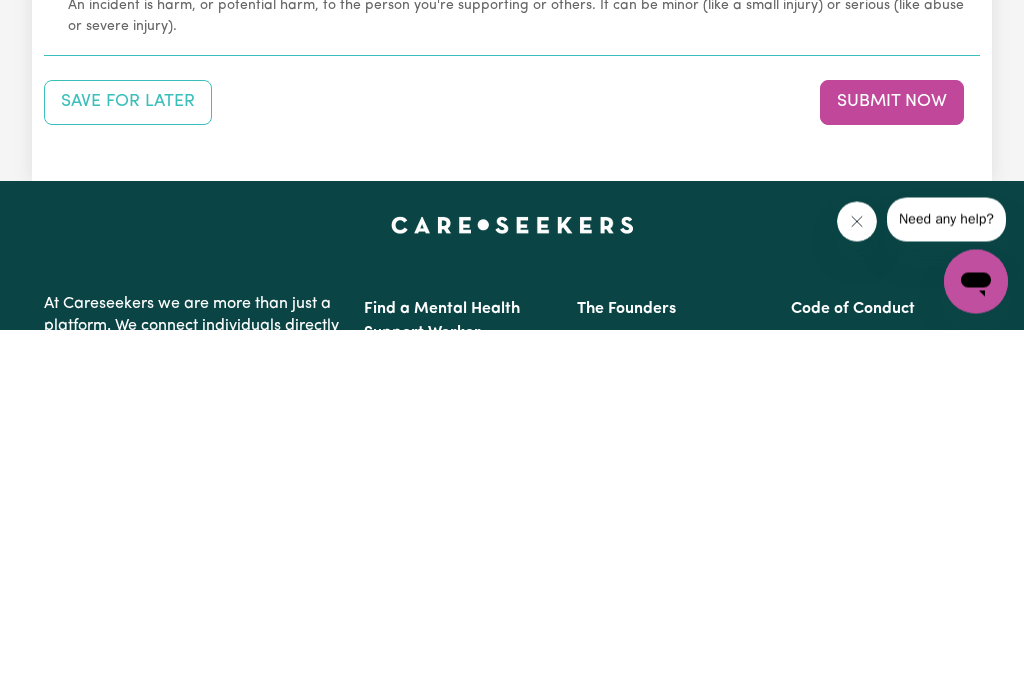 type on "Arrived for 2 hour shift with client in [CITY] [SUBURB] at [TIME] on [DAY] [DATE] [MONTH] [YEAR], client lives on her own and requires support with light housekeeping, prepared and set up meals, ate meal in her room, and required shopping  to be done this shift, client stayed in  her room all throughout this shift, noticed lots of clutter on her bed  in recent weeks, she leaves enough room for herself to get into bed, client engaged in conversation during this shift. 2 hour shift completed at [TIME]." 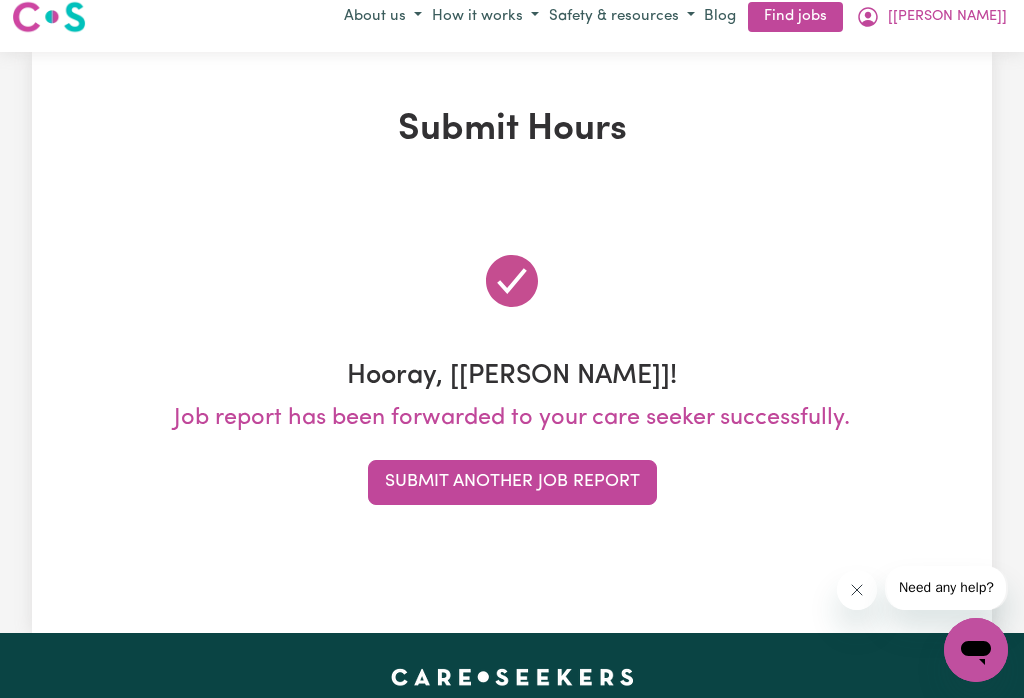scroll, scrollTop: 0, scrollLeft: 0, axis: both 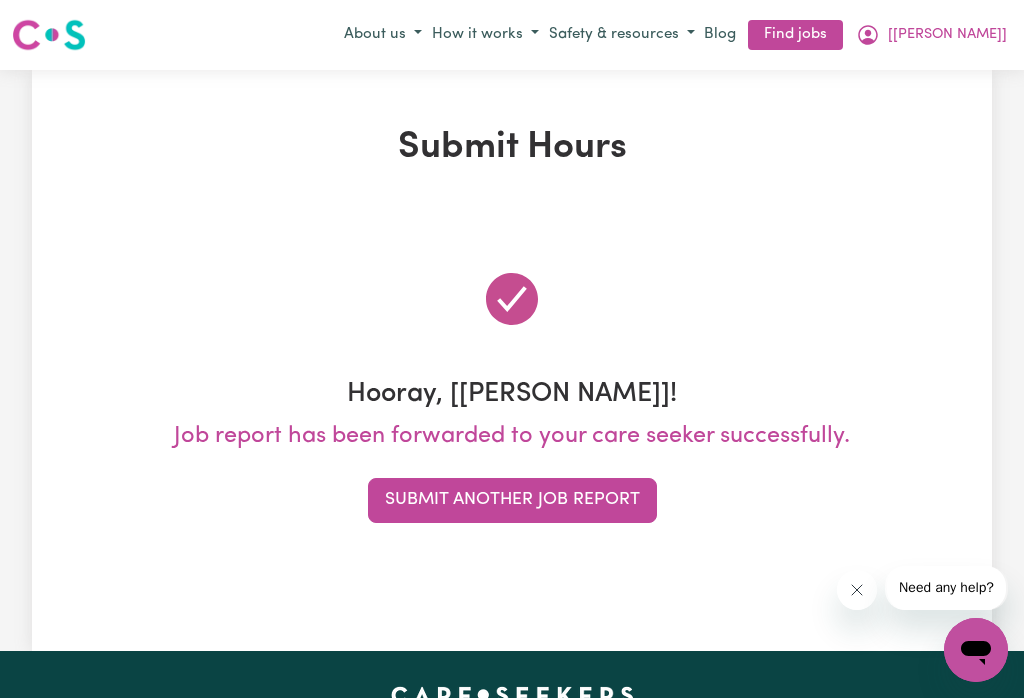 click 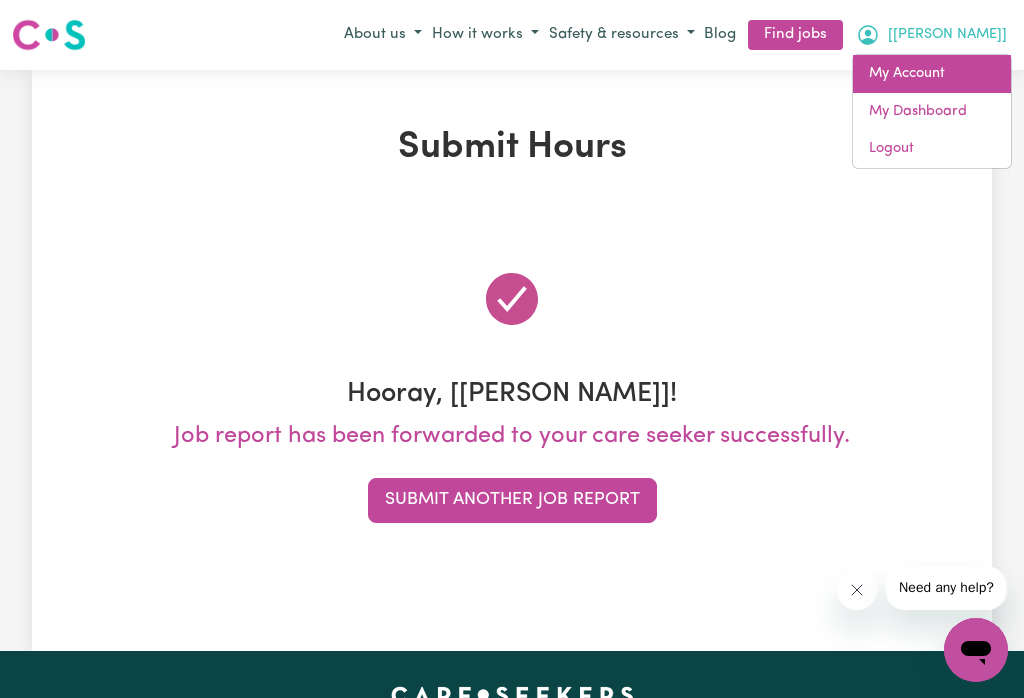 click on "My Account" at bounding box center (932, 74) 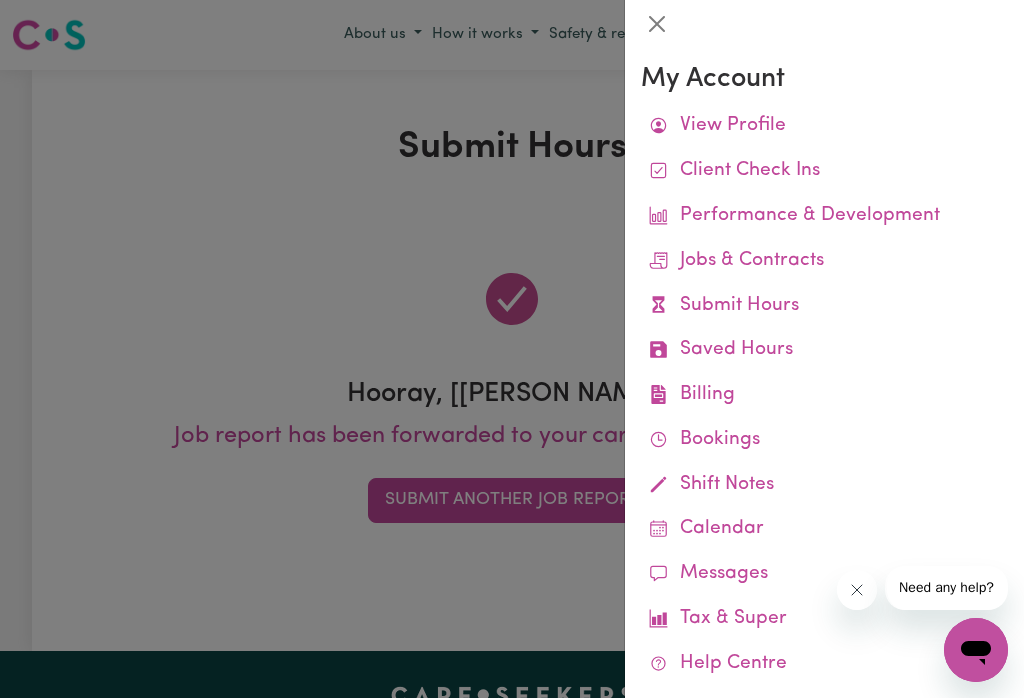 click on "Remittances" at bounding box center (0, 0) 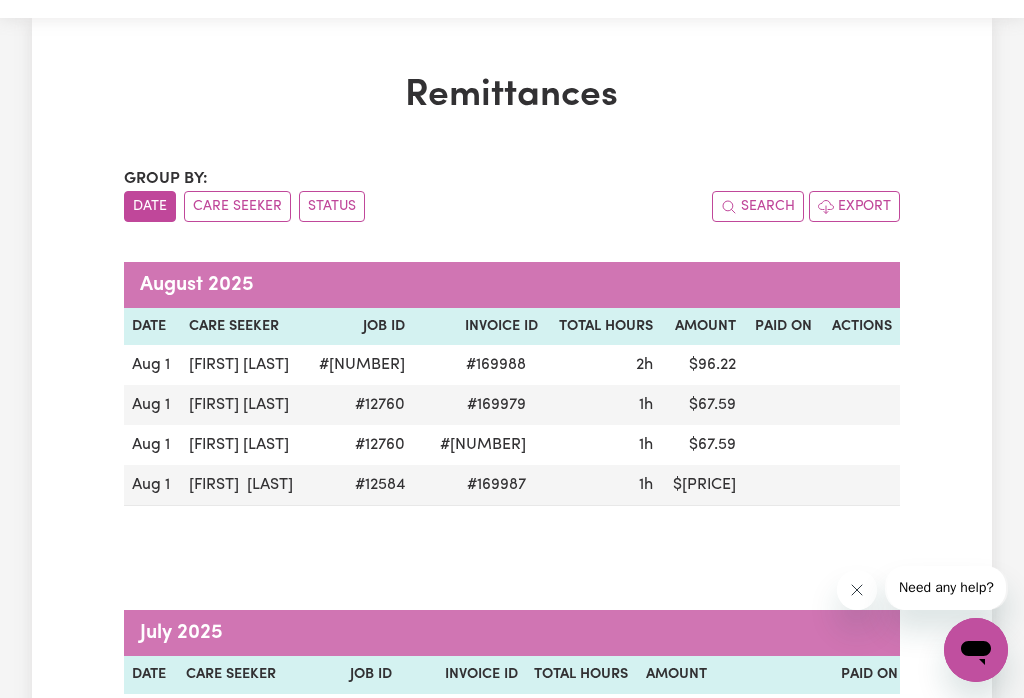 scroll, scrollTop: 0, scrollLeft: 0, axis: both 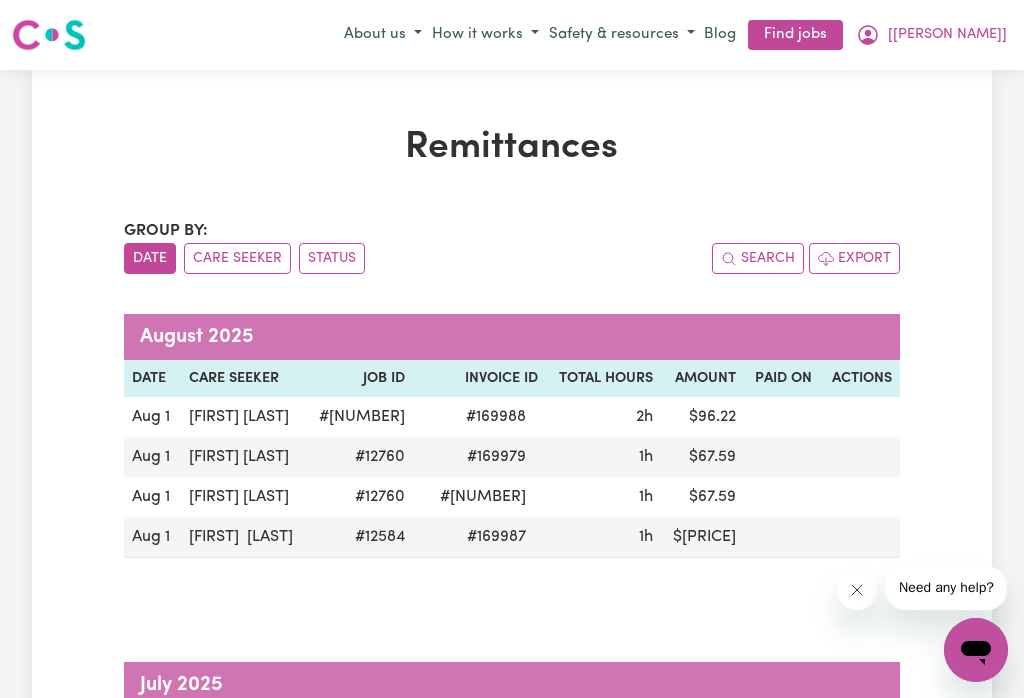 click at bounding box center (860, 497) 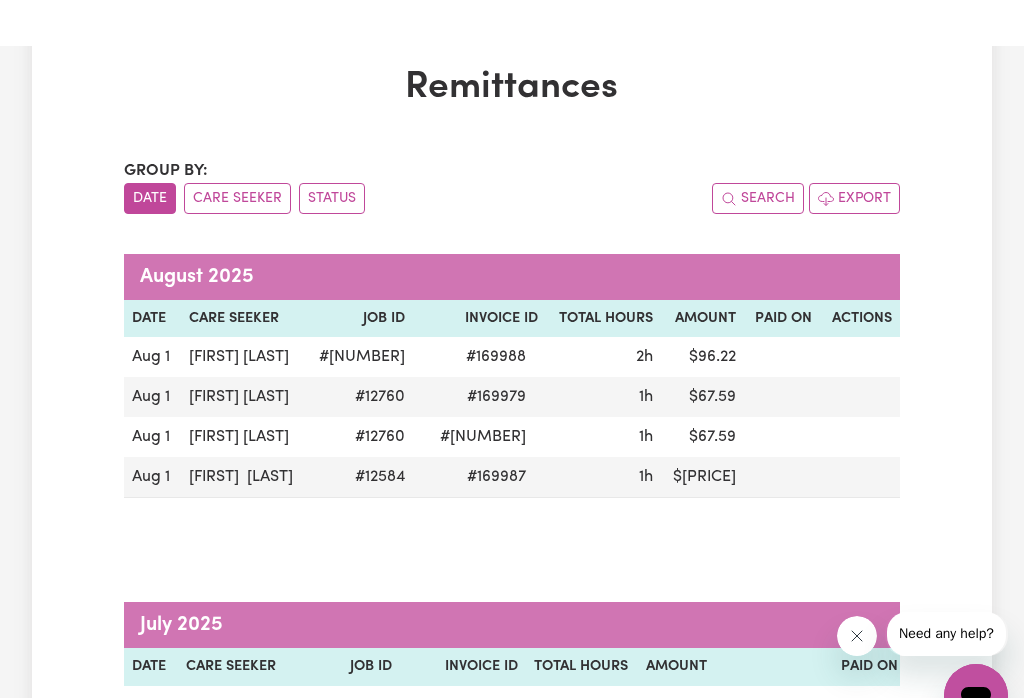 scroll, scrollTop: 0, scrollLeft: 0, axis: both 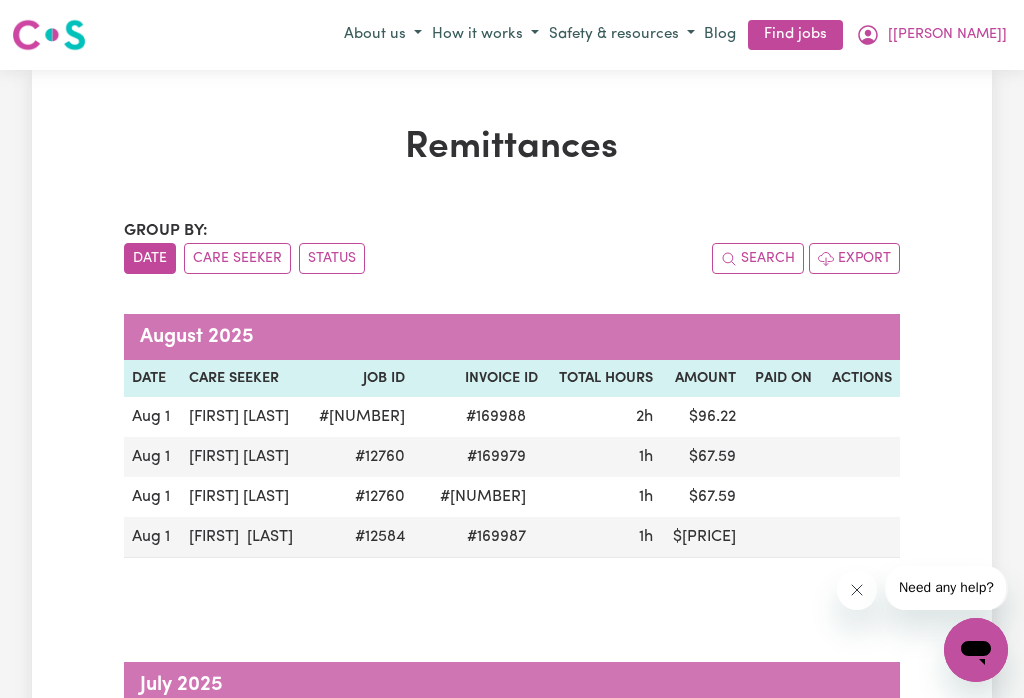 click 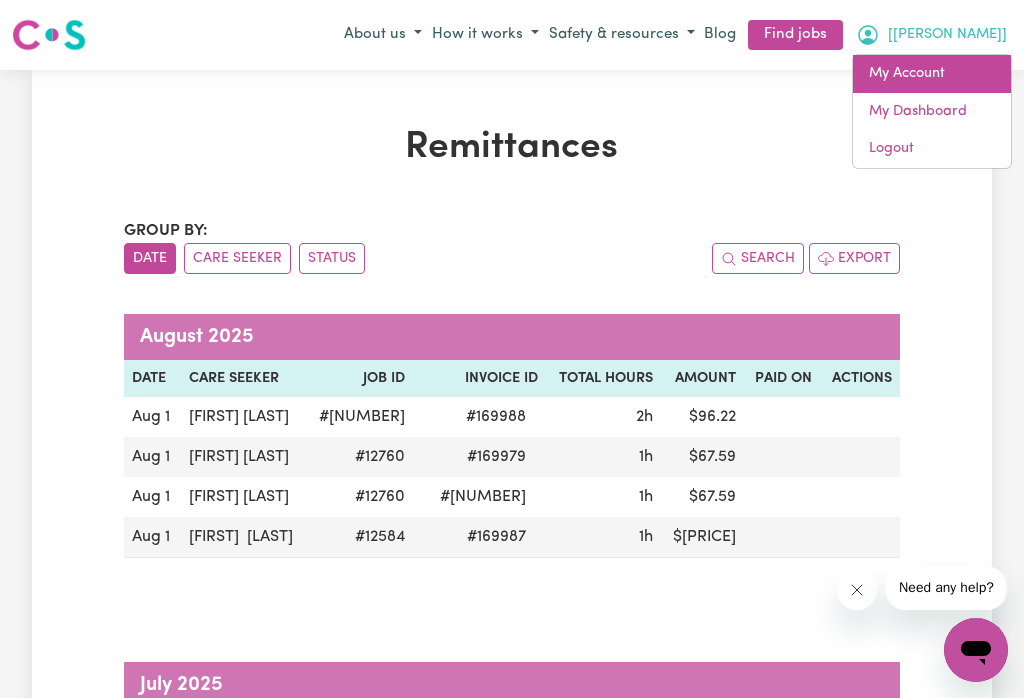 click on "My Account" at bounding box center (932, 74) 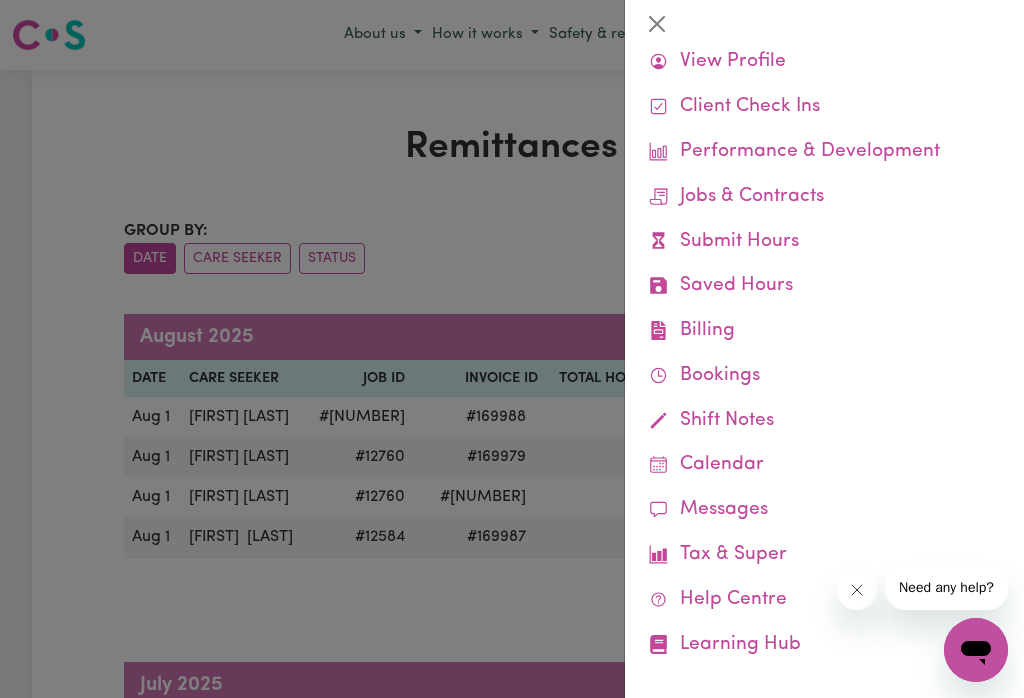 scroll, scrollTop: 65, scrollLeft: 0, axis: vertical 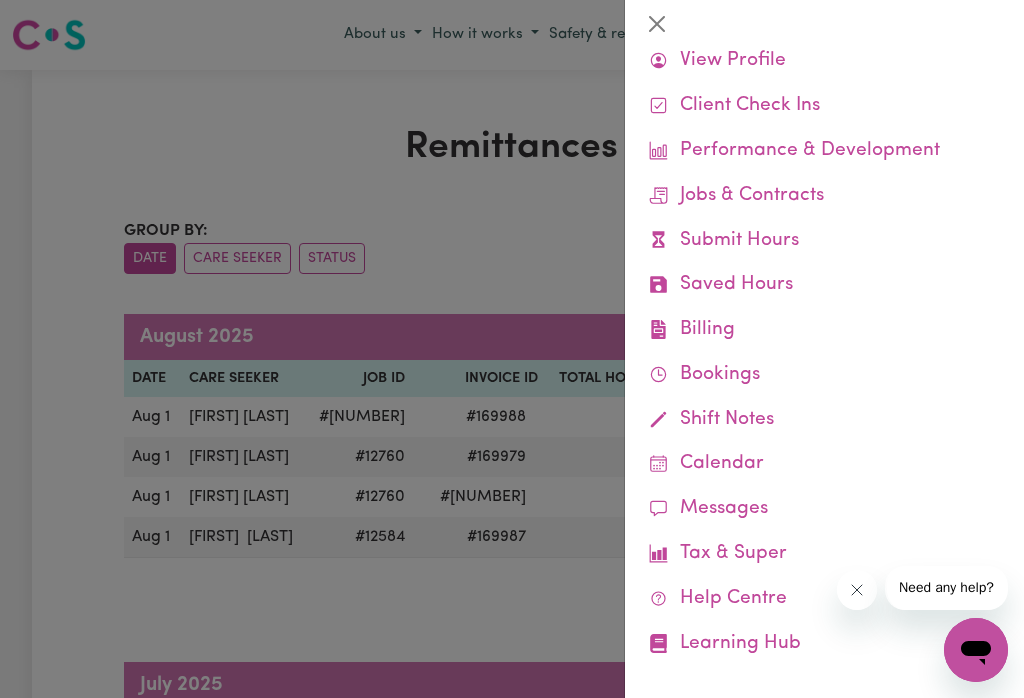 click at bounding box center [512, 349] 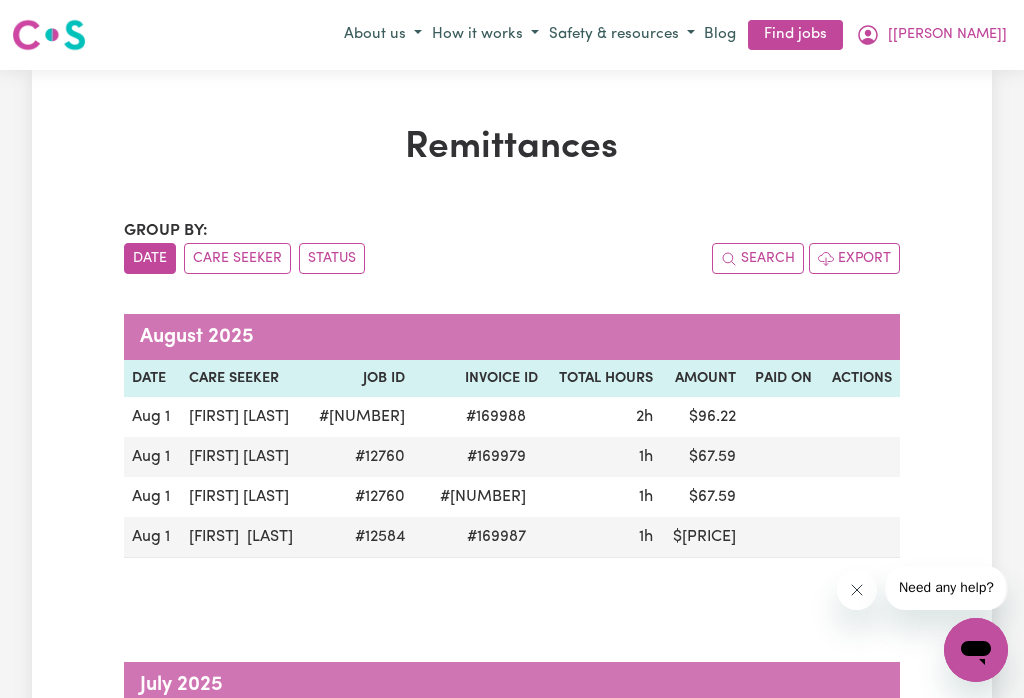 click 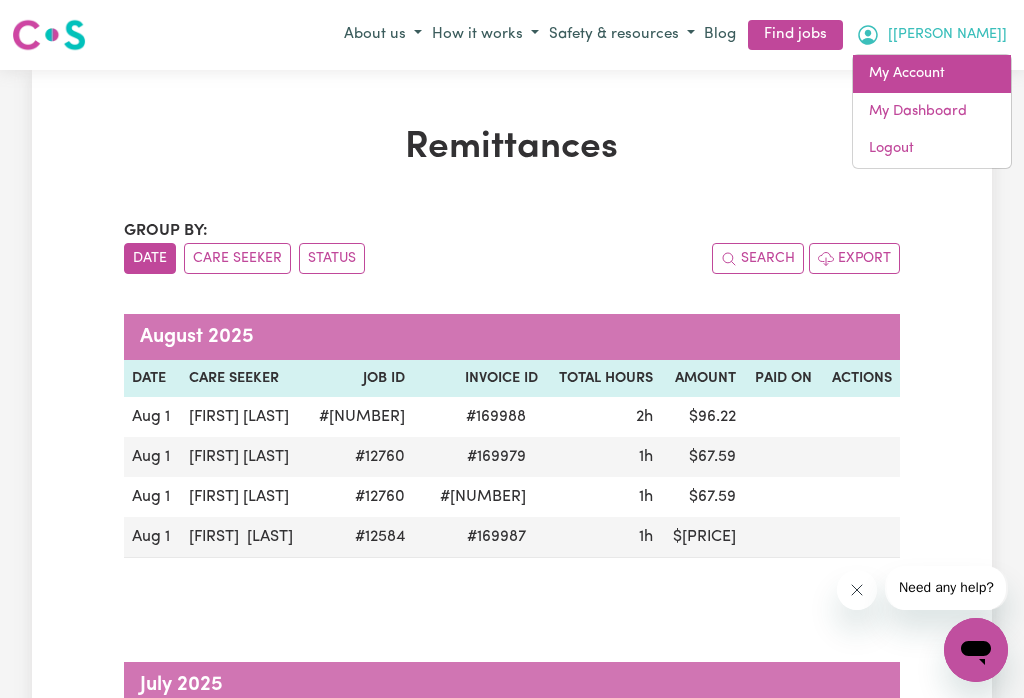click on "My Account" at bounding box center (932, 74) 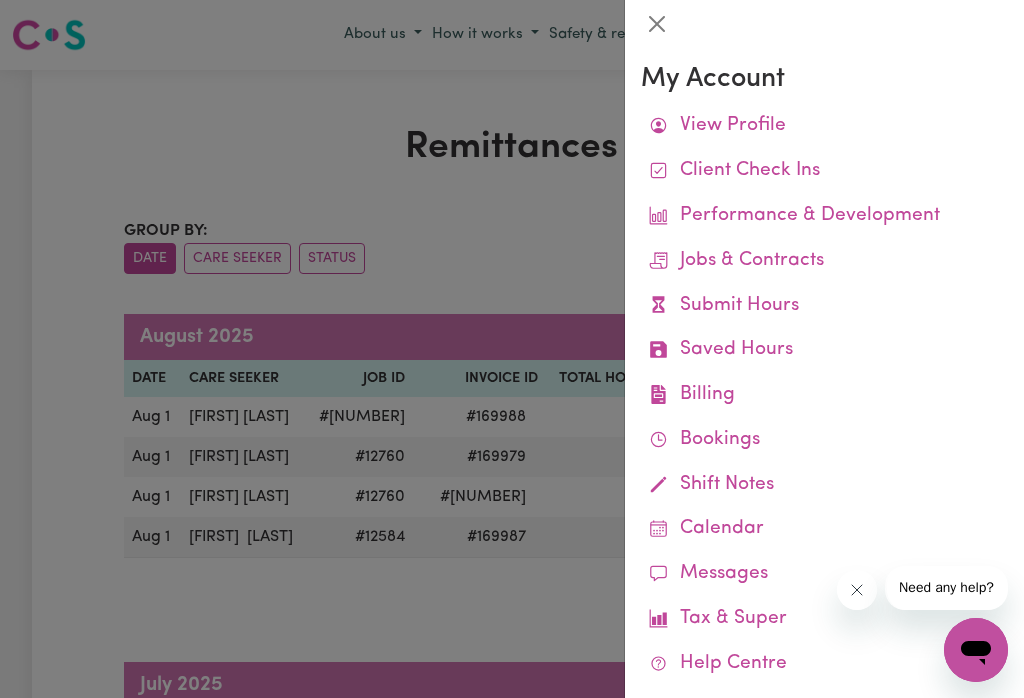 click on "Saved Hours" at bounding box center (824, 350) 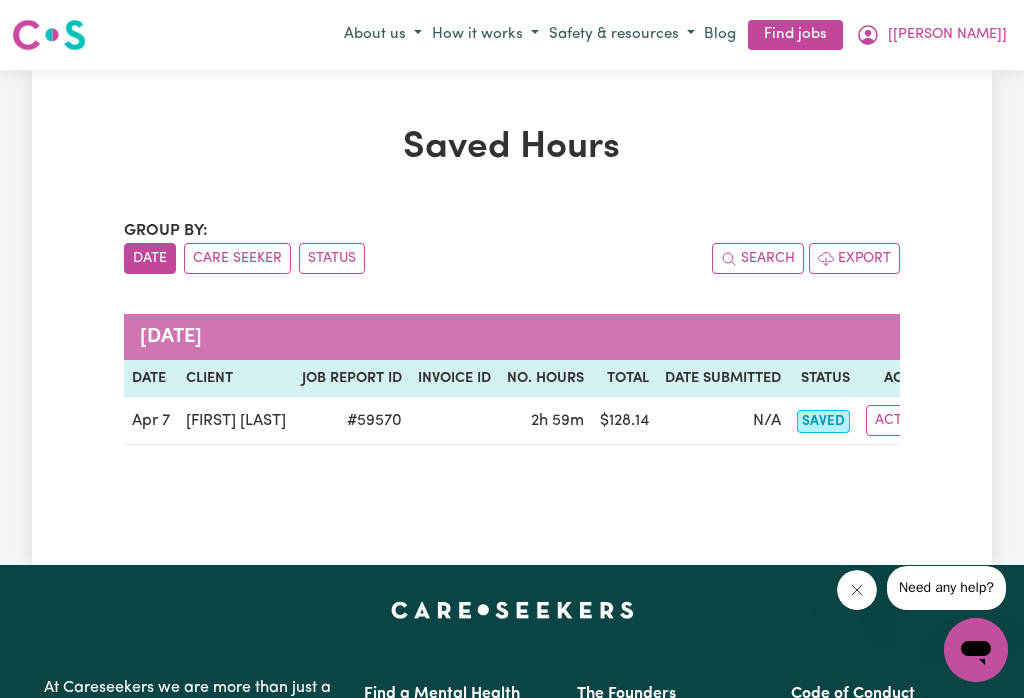 click 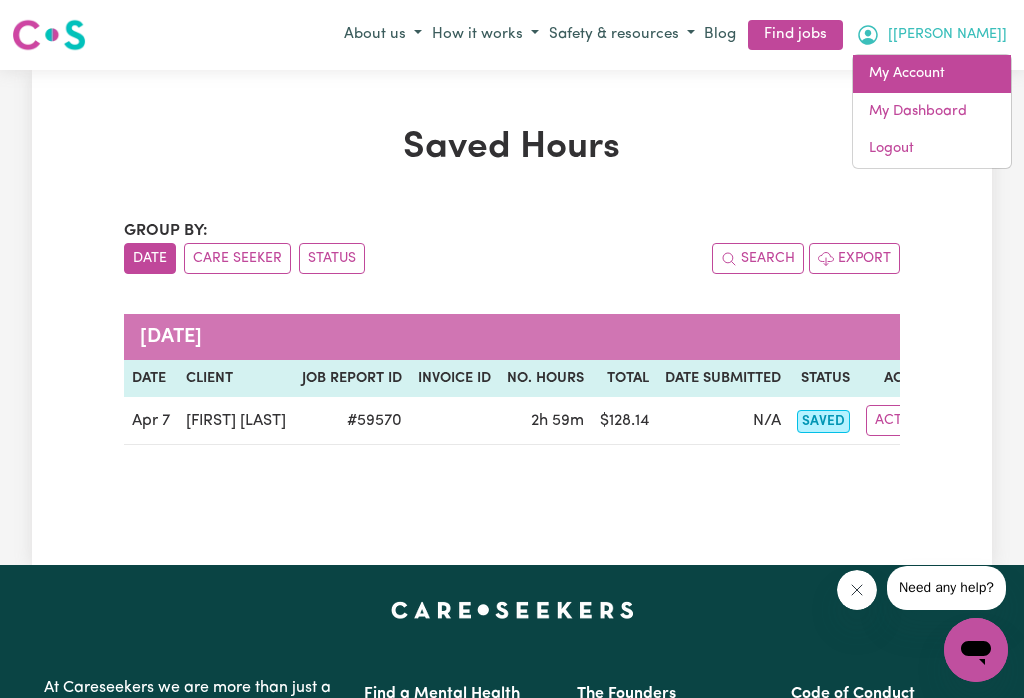 click on "My Account" at bounding box center (932, 74) 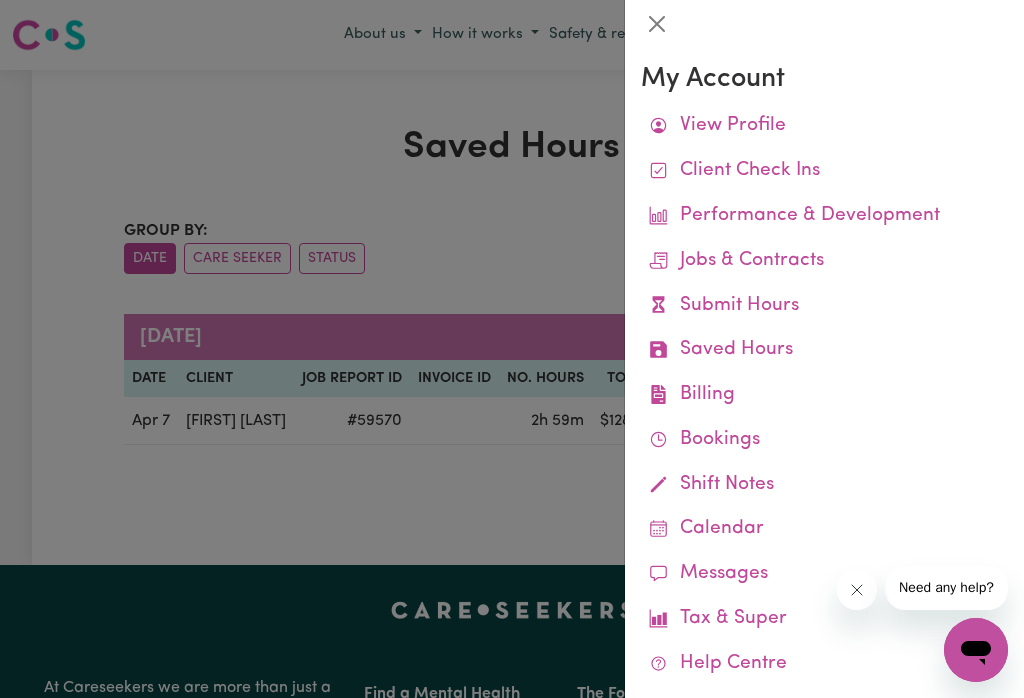 click at bounding box center (512, 349) 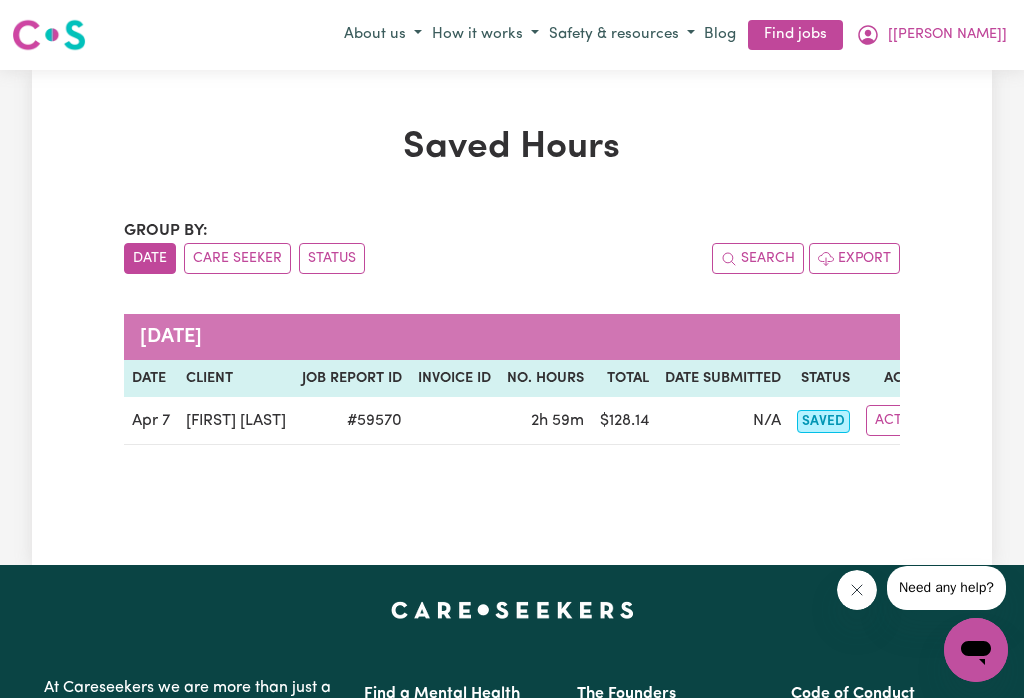 click on "[[PERSON NAME]]" at bounding box center [931, 35] 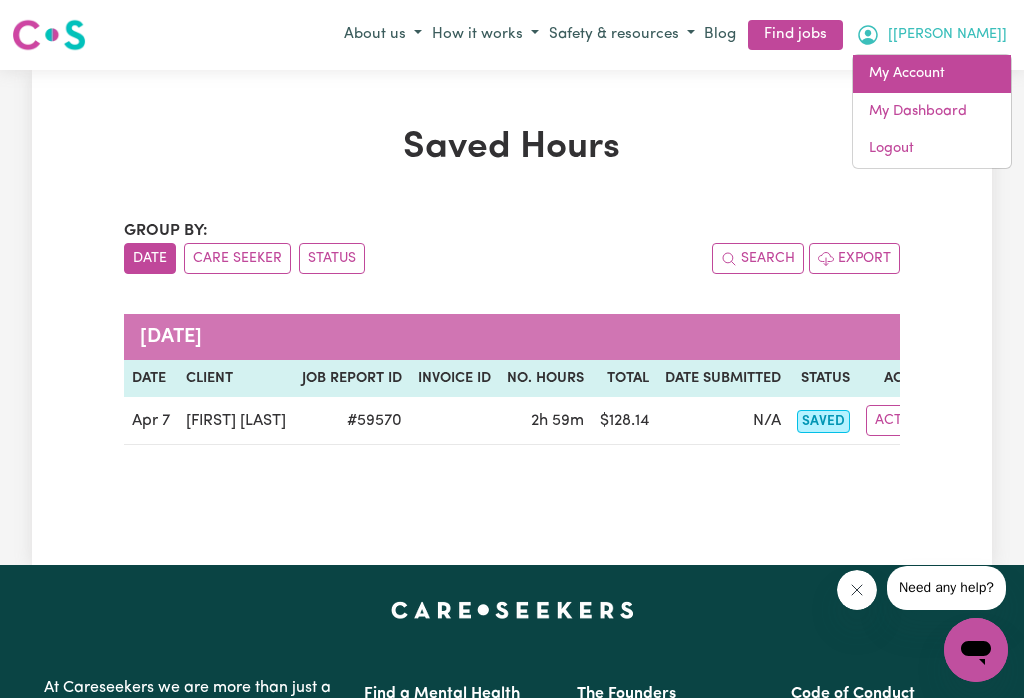 click on "My Account" at bounding box center (932, 74) 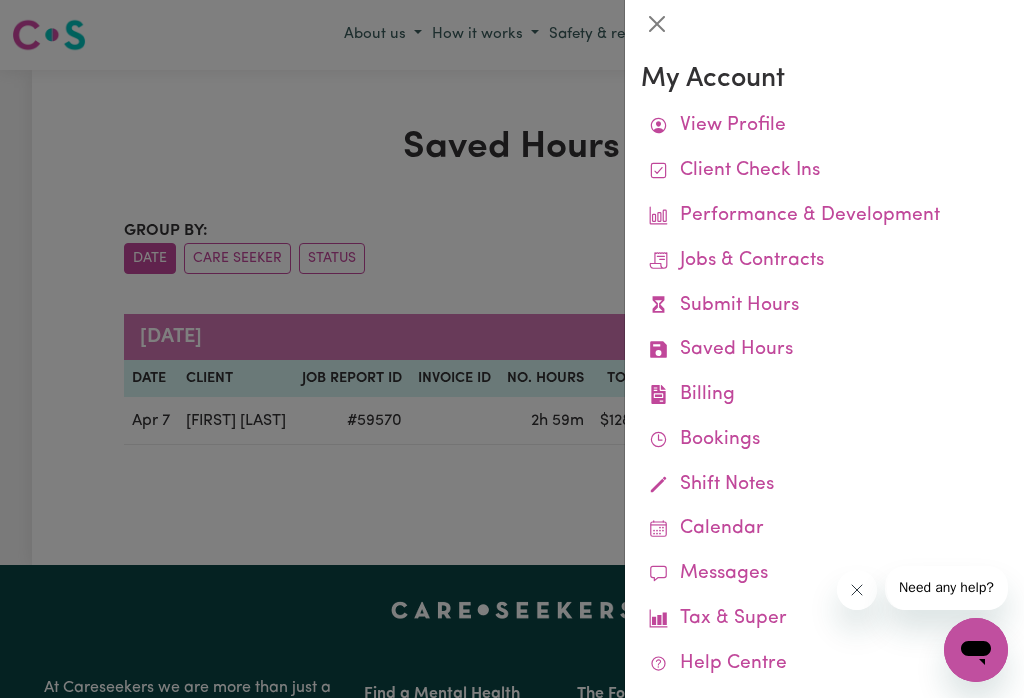 click on "Job Reports" at bounding box center (0, 0) 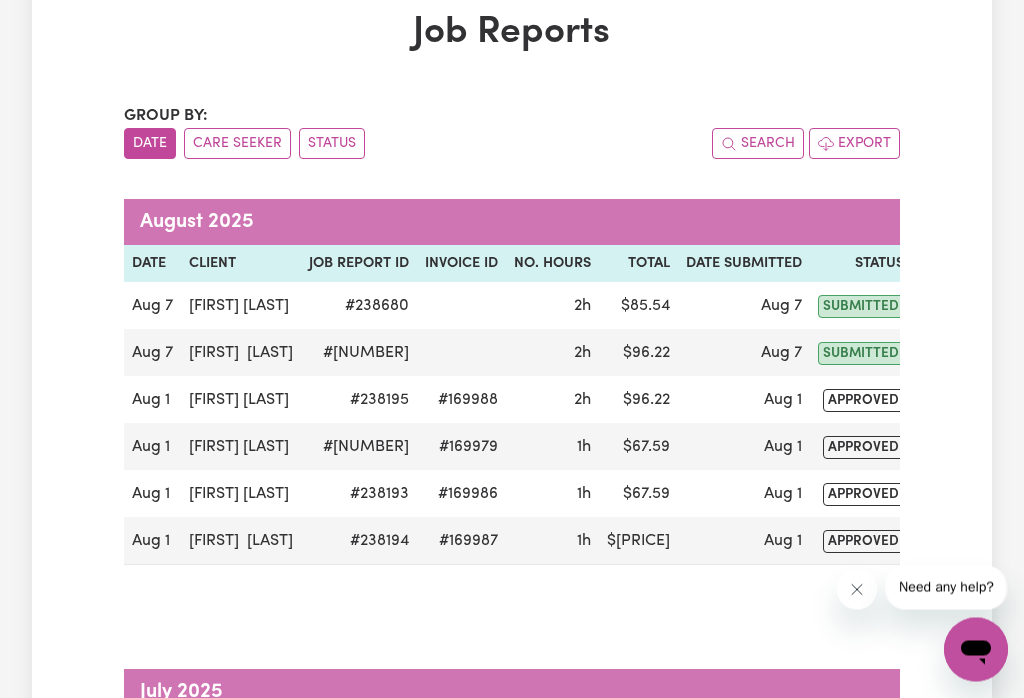 scroll, scrollTop: 115, scrollLeft: 0, axis: vertical 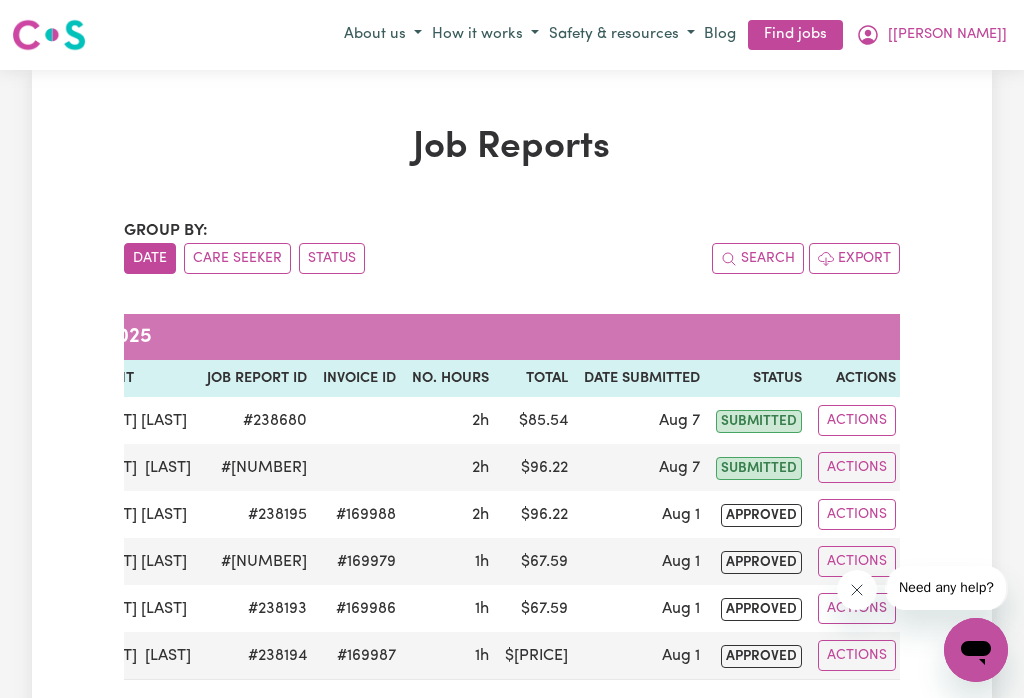 click 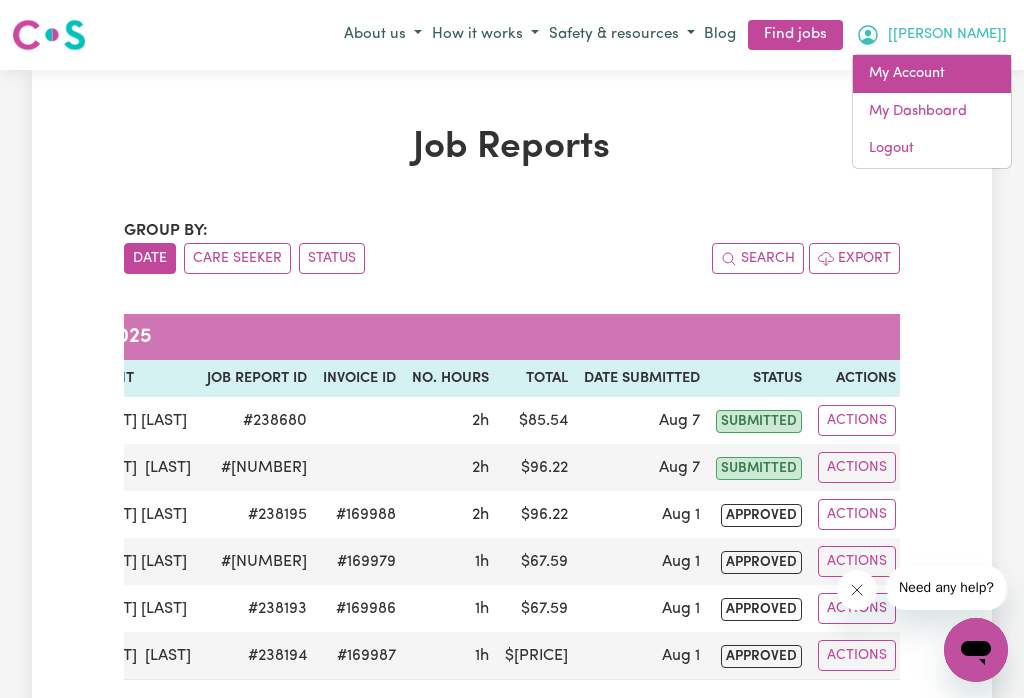 click on "My Account" at bounding box center [932, 74] 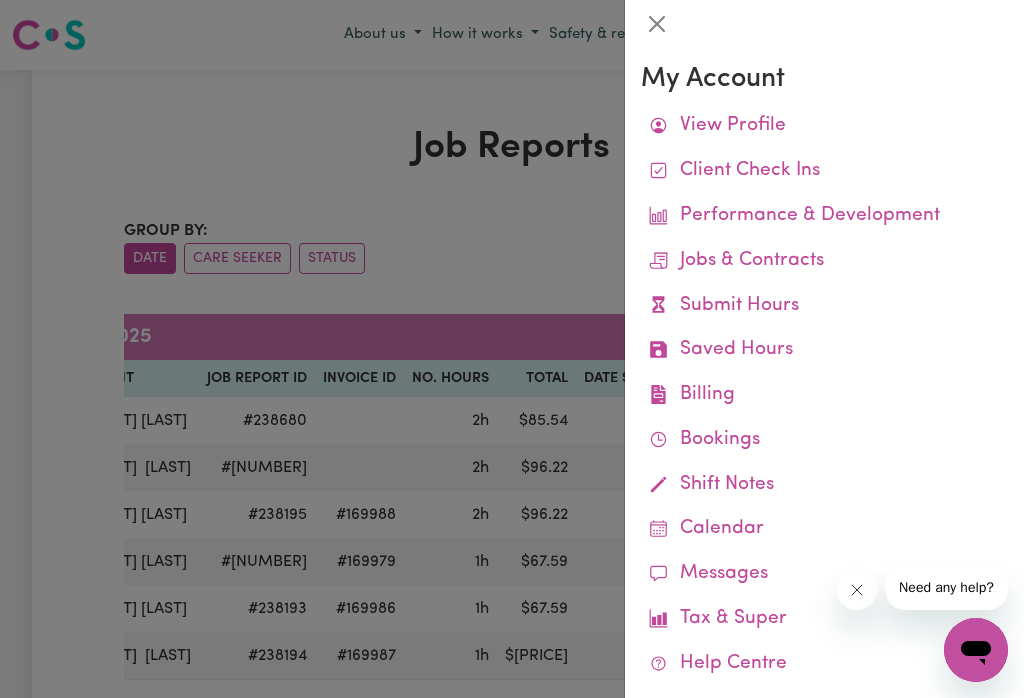 click on "Remittances" at bounding box center [0, 0] 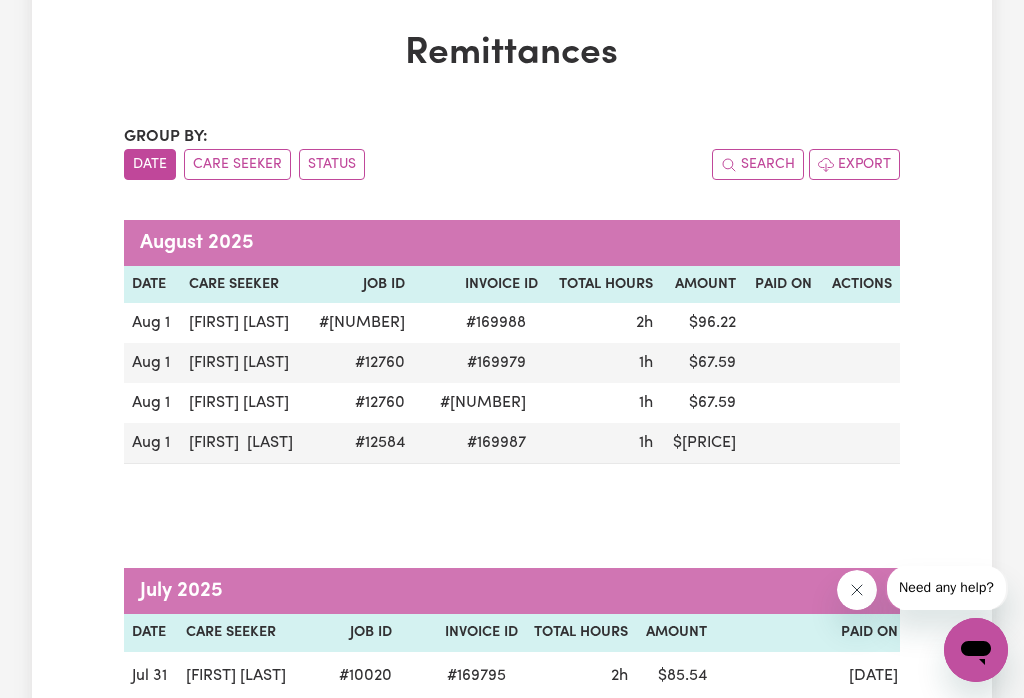 scroll, scrollTop: 0, scrollLeft: 0, axis: both 